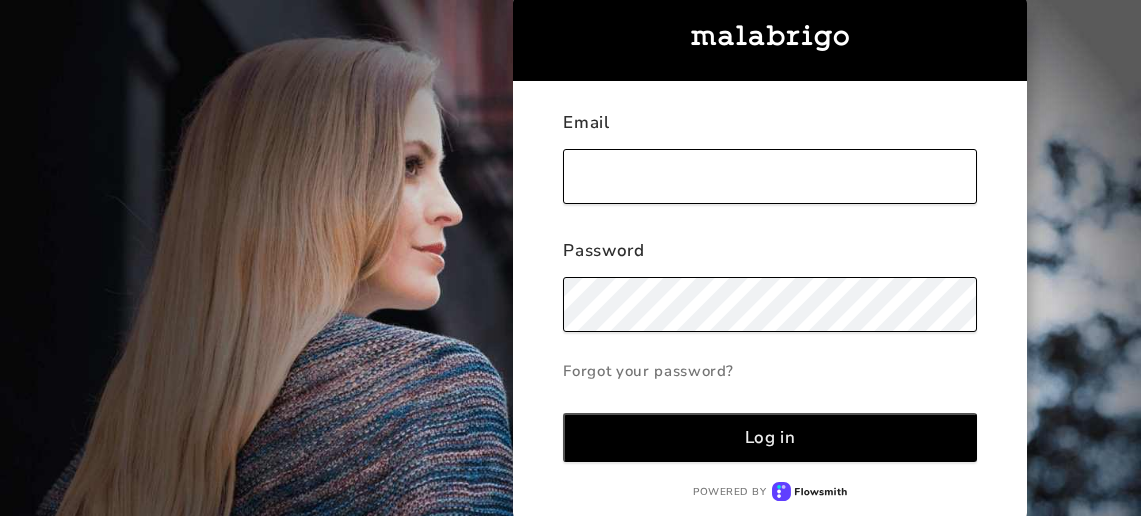 scroll, scrollTop: 0, scrollLeft: 0, axis: both 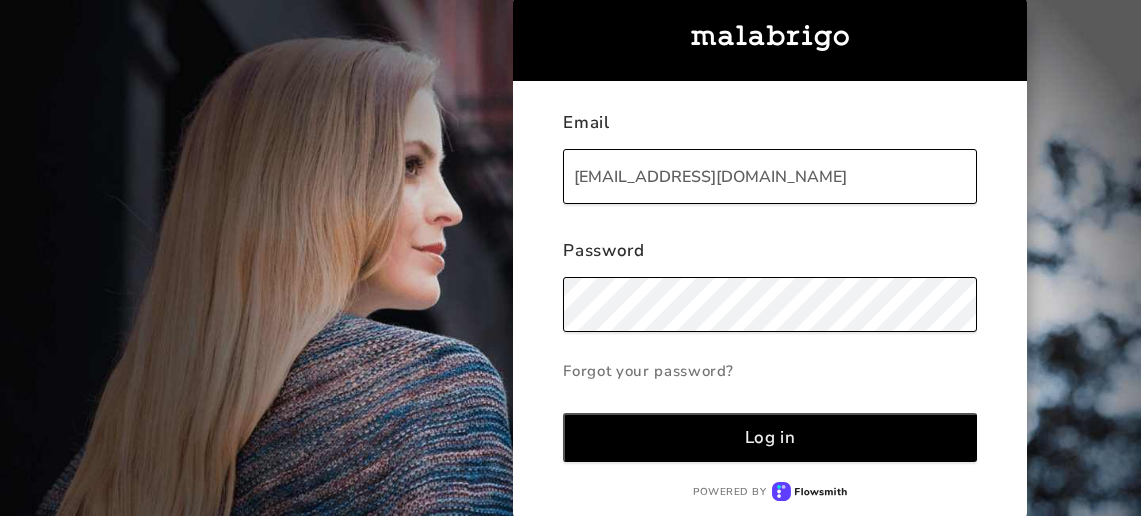click on "Log in" at bounding box center (769, 437) 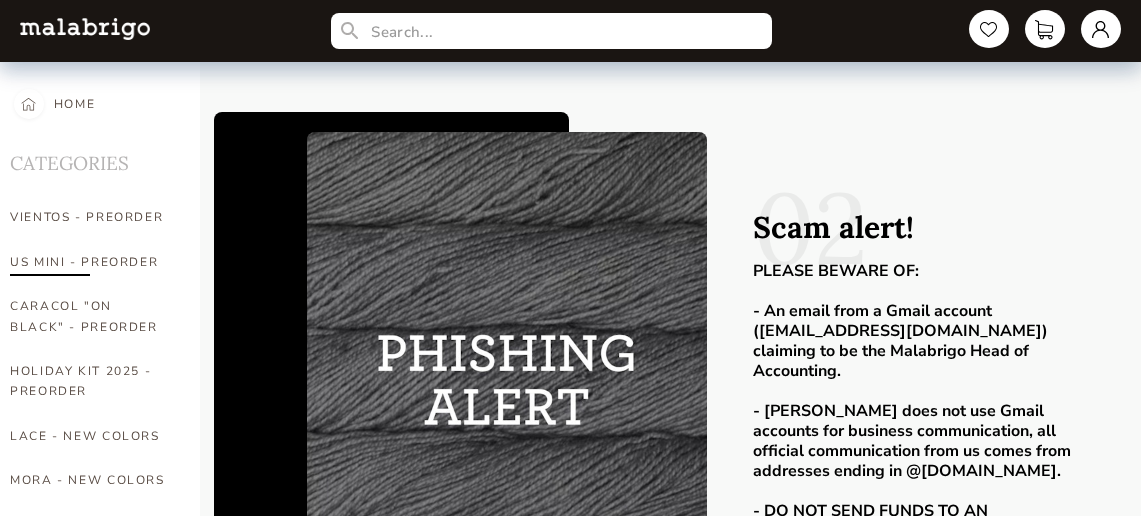 click on "US MINI - PREORDER" at bounding box center [90, 262] 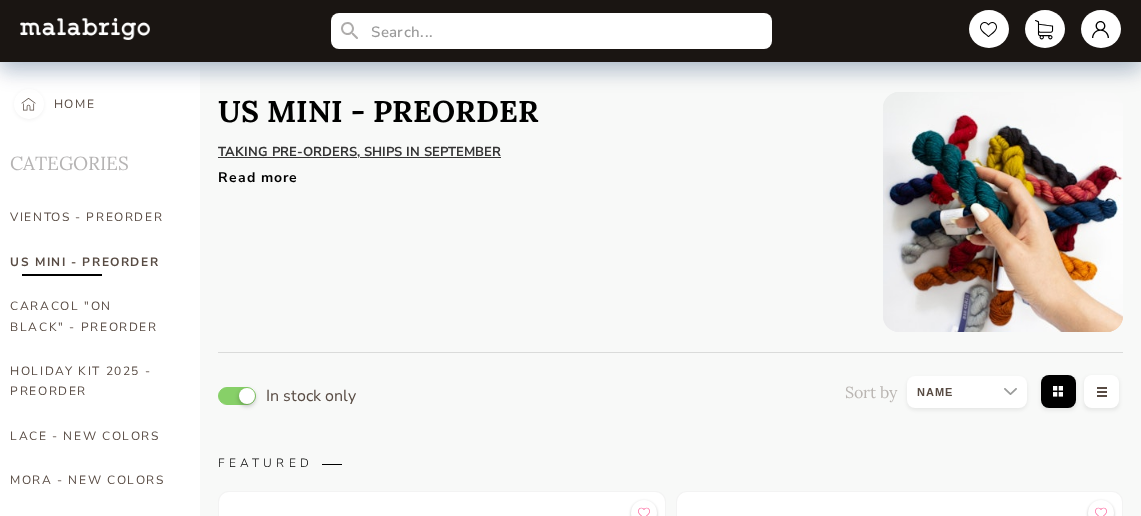 click on "Read more" at bounding box center (535, 172) 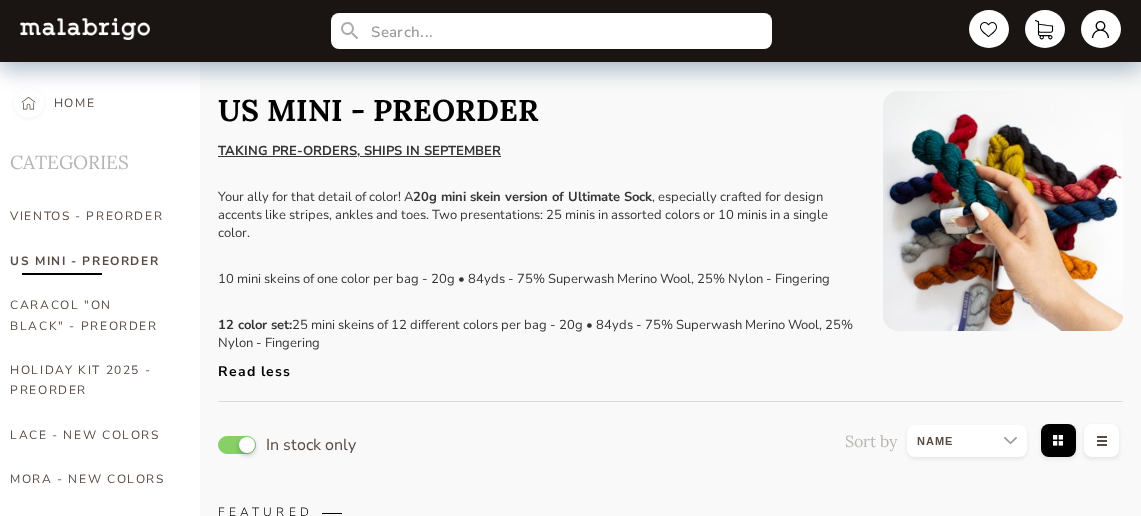 scroll, scrollTop: 0, scrollLeft: 0, axis: both 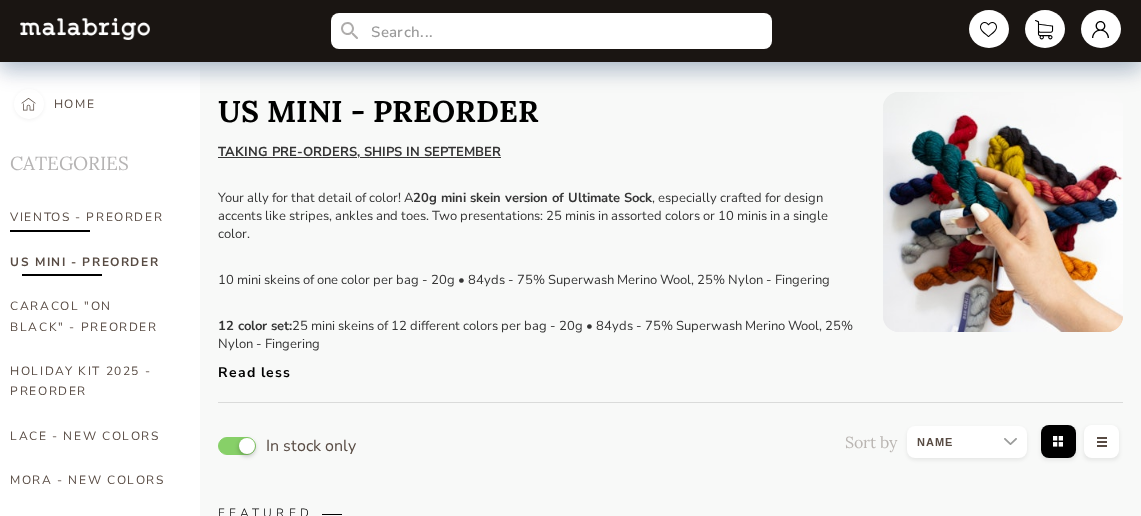 click on "VIENTOS - PREORDER" at bounding box center [90, 217] 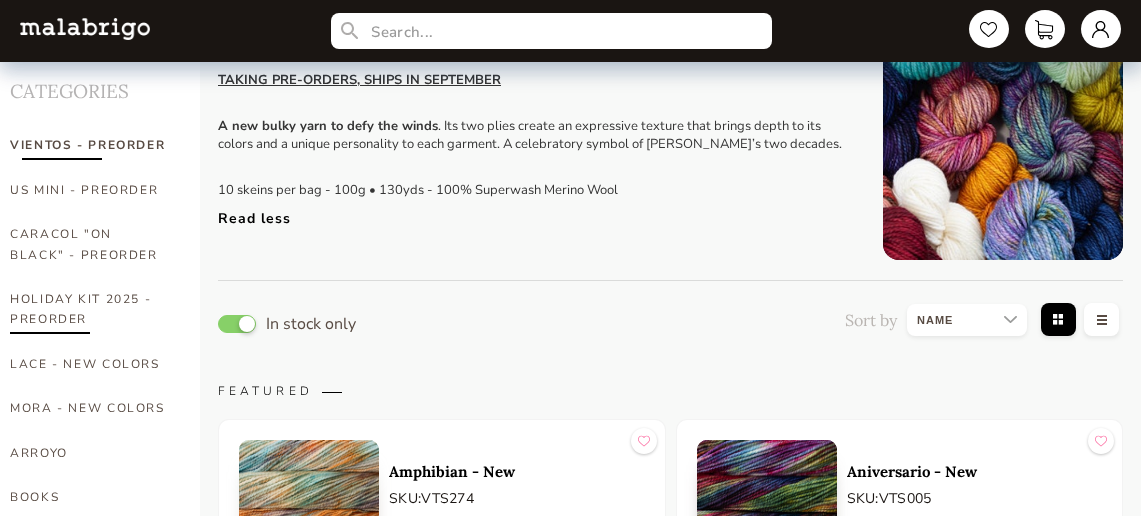 scroll, scrollTop: 75, scrollLeft: 0, axis: vertical 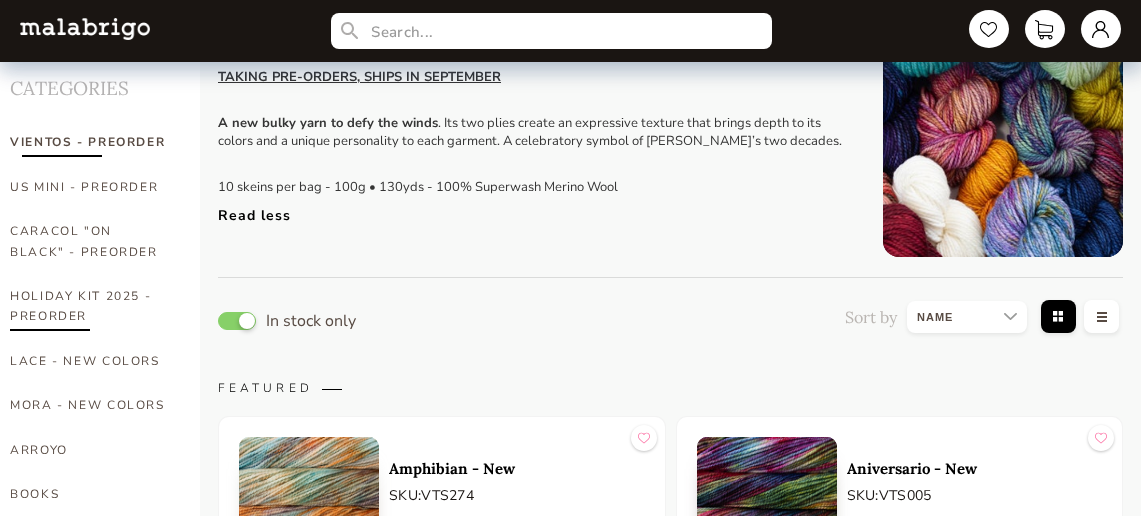 click on "HOLIDAY KIT 2025 - PREORDER" at bounding box center [90, 306] 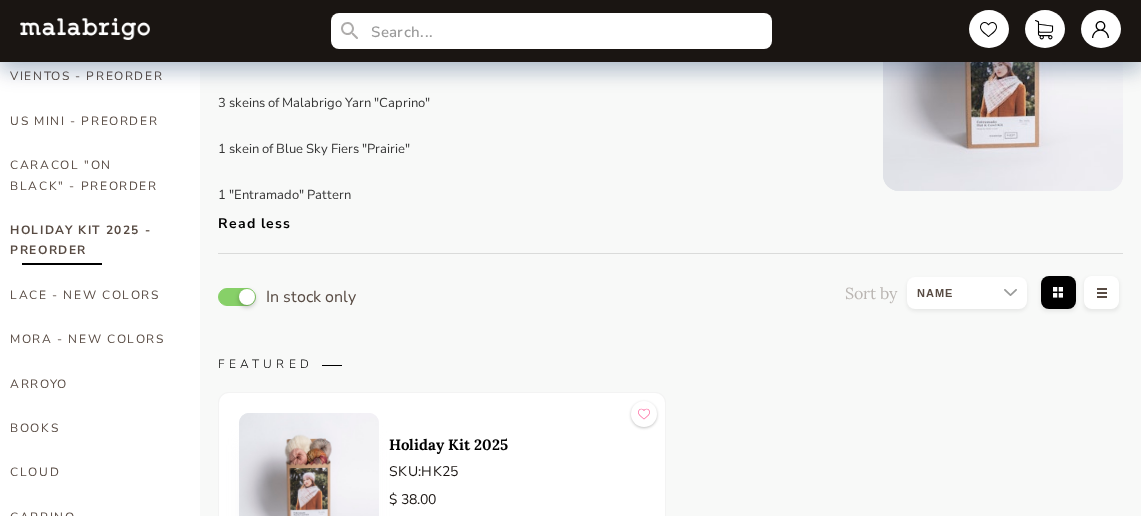 scroll, scrollTop: 104, scrollLeft: 0, axis: vertical 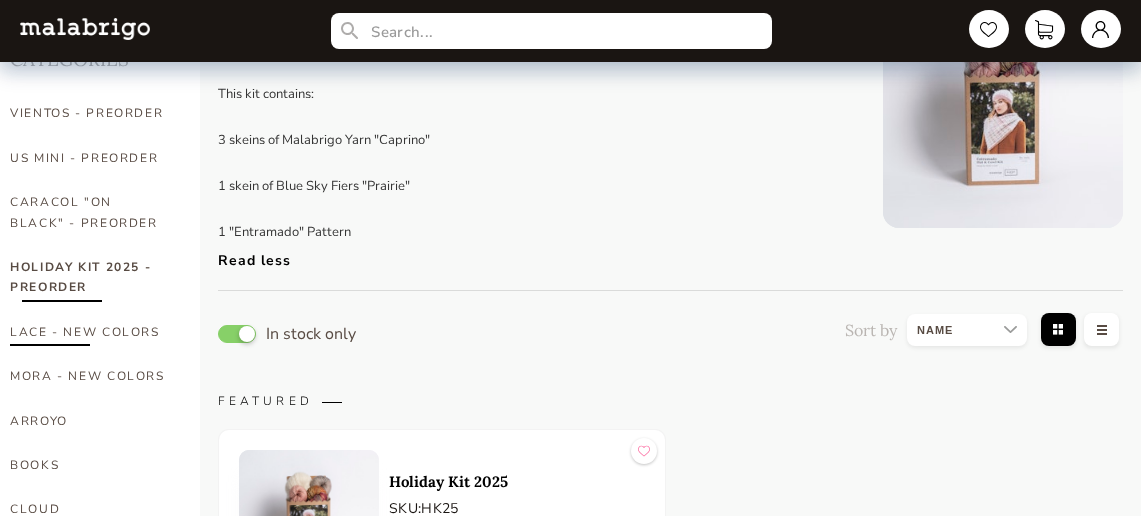 click on "LACE - NEW COLORS" at bounding box center (90, 332) 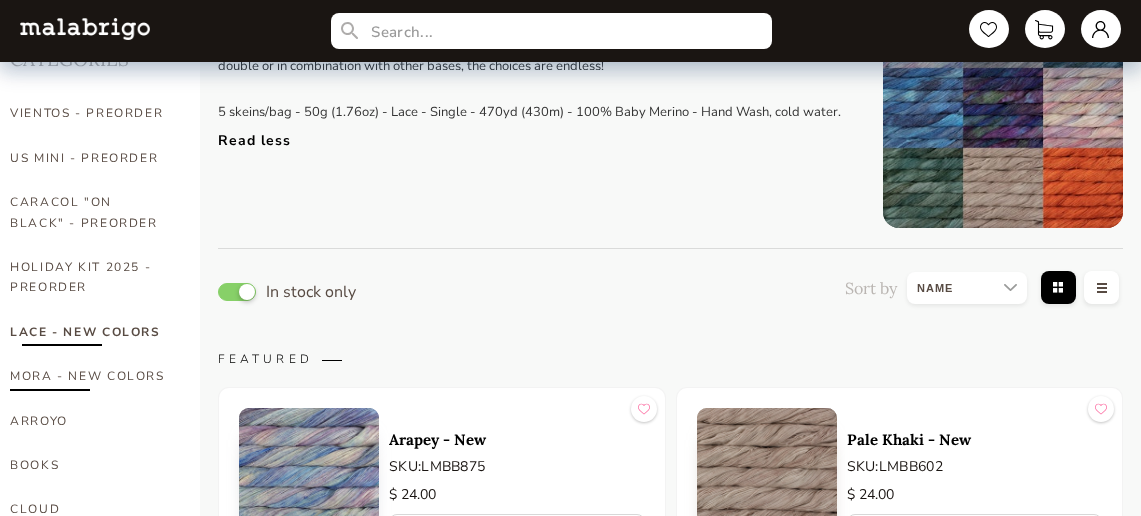 click on "MORA - NEW COLORS" at bounding box center (90, 376) 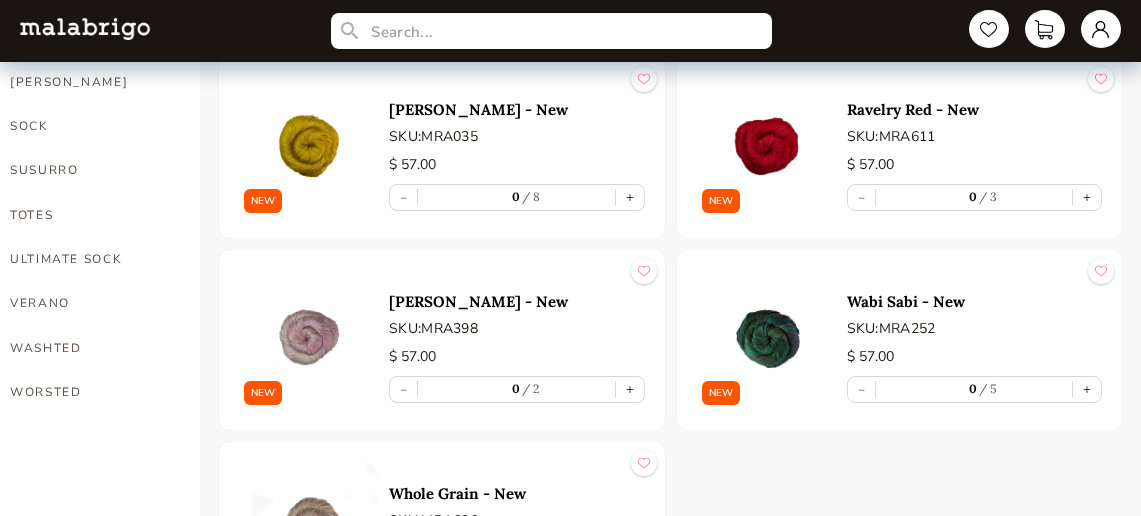 scroll, scrollTop: 1508, scrollLeft: 0, axis: vertical 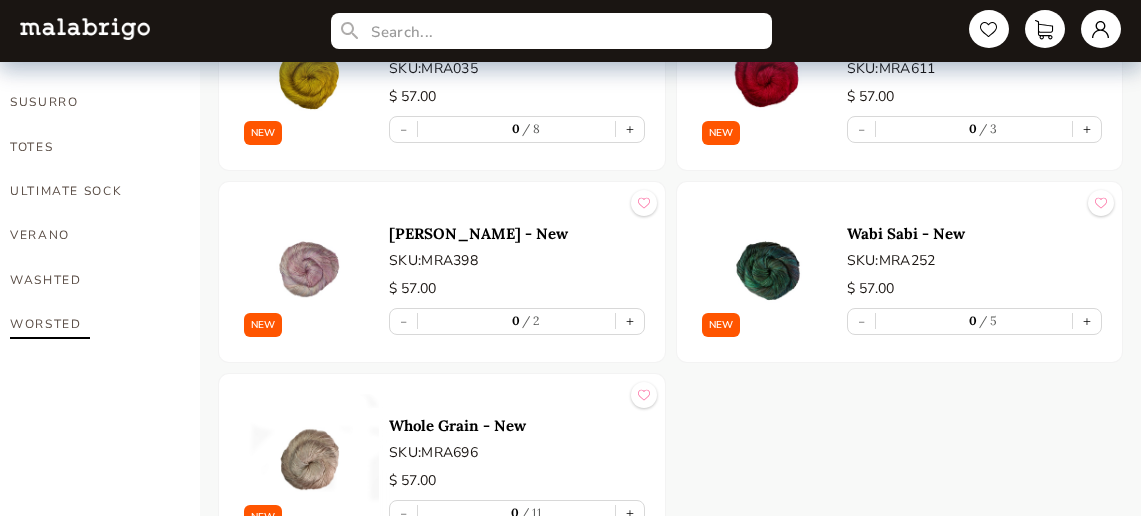 click on "WORSTED" at bounding box center [90, 324] 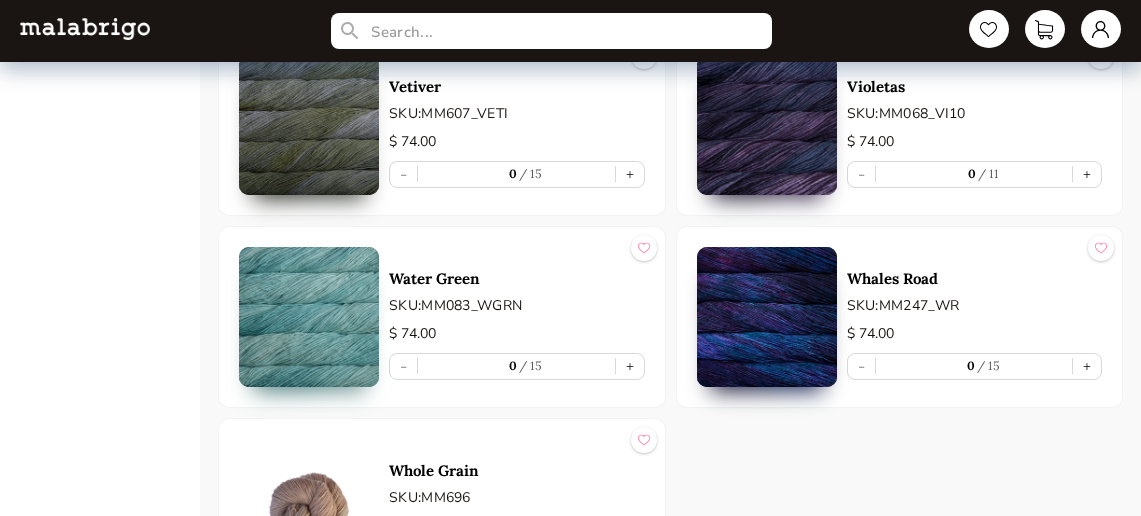 scroll, scrollTop: 7686, scrollLeft: 0, axis: vertical 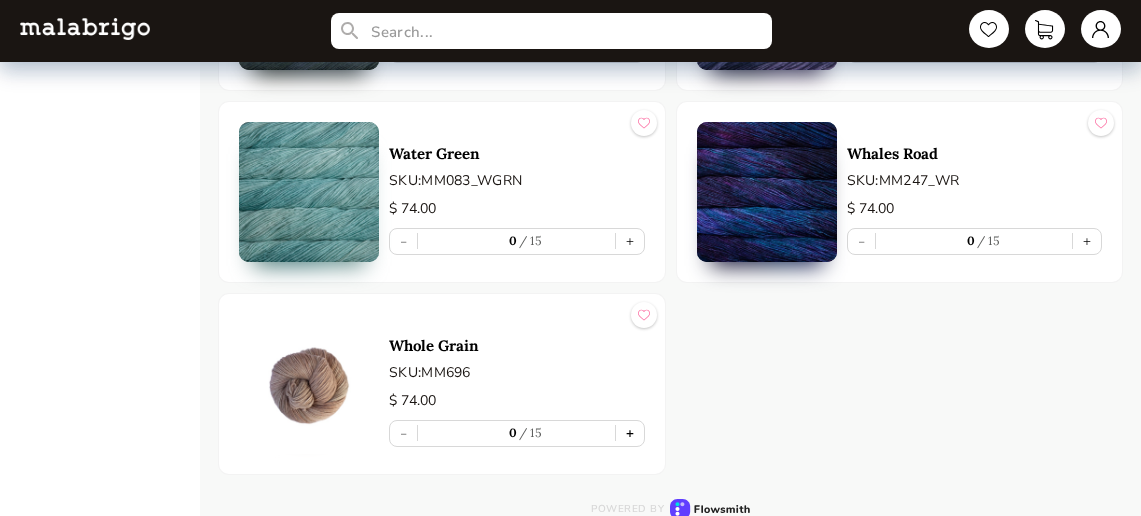 click on "+" at bounding box center [630, 433] 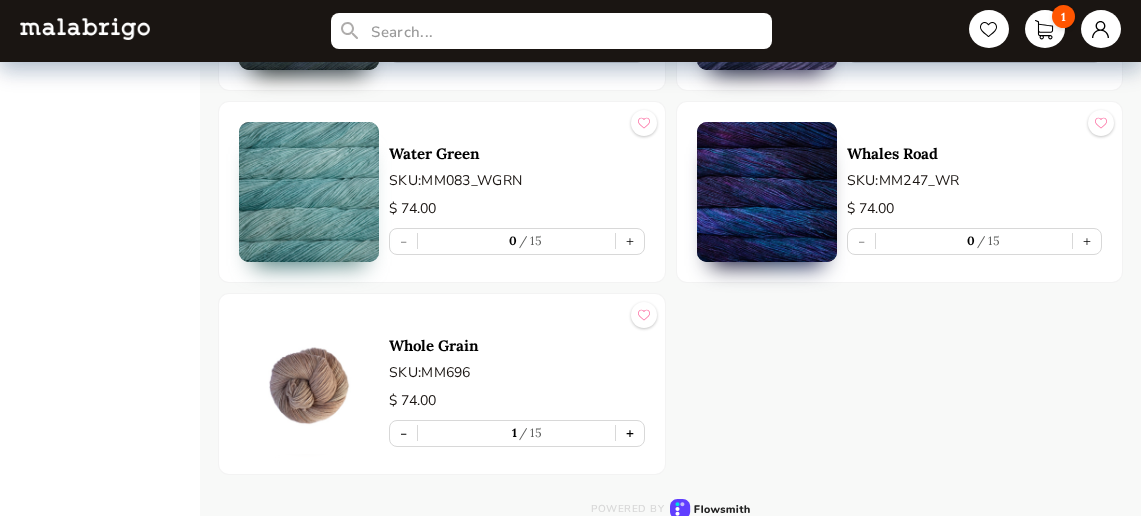 click on "+" at bounding box center [630, 433] 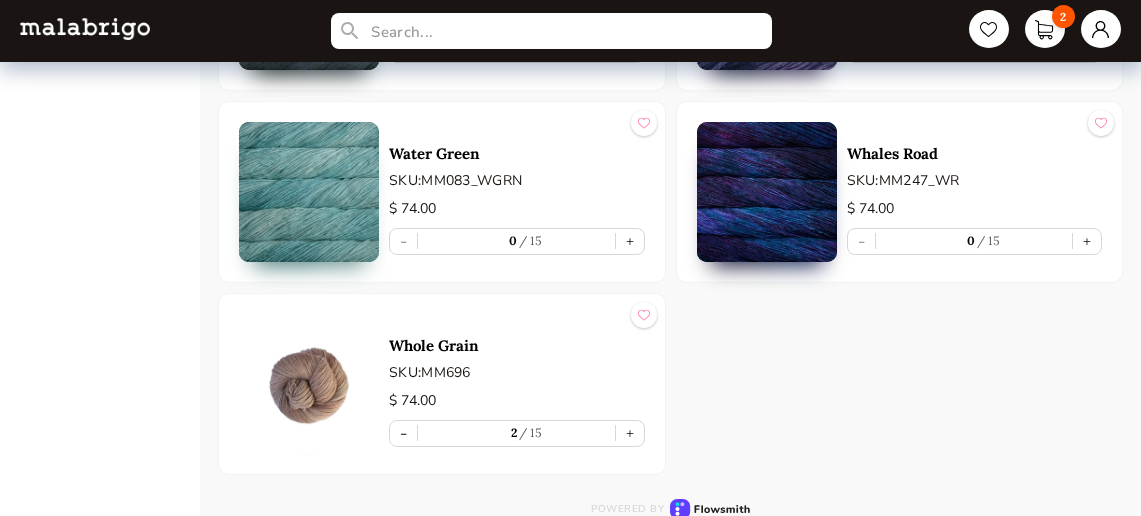 click on "Aniversario SKU:  MM005 $   74.00 - 0 15 + Apple Green SKU:  MM011_APG10 $   74.00 - 0 15 + Arapey SKU:  MM875 $   74.00 - 0 3 + Azul Bolita SKU:  MM080_AZB10 $   74.00 - 0 15 + Azul Profundo SKU:  MM150_AP10 $   74.00 - 0 4 + Bergamota SKU:  MM094_DISC $   74.00 - 0 8 + Bijou Blue SKU:  MM608_BB $   74.00 - 0 3 + Black Forest SKU:  MM179_BF10 $   74.00 - 0 15 + Blue Surf SKU:  MM028_BSF10 $   74.00 - 0 7 + [PERSON_NAME] SKU:  MM027_BBB10 $   74.00 - 0 2 + Burgundy SKU:  MM041_BRG10 $   74.00 - 0 12 + Buscando Azul SKU:  MM186_BA10 $   74.00 - 0 13 + Cactus Flower SKU:  MM021_CF10 $   74.00 - 0 8 + Camaleon SKU:  MM684 $   74.00 - 0 15 + Cereza SKU:  MM033 $   74.00 - 0 15 + Cuarzo SKU:  MM097_CRZ10 $   74.00 - 0 3 + Cypress SKU:  MM020_CY10 $   74.00 - 0 11 + Damask Rose SKU:  MM130_DAMA $   74.00 - 0 6 + Emerald SKU:  MM135_EM10 $   74.00 - 0 11 + Fluo SKU:  MM010_DISC $   74.00 - 0 4 + [PERSON_NAME] SKU:  MM035_FO10 $   74.00 - 0 15 + Frost Gray SKU:  MM606_FG $   74.00 - 0 10 + Fucsia SKU:  MM093_FUC10 $   - 0" at bounding box center [670, -3168] 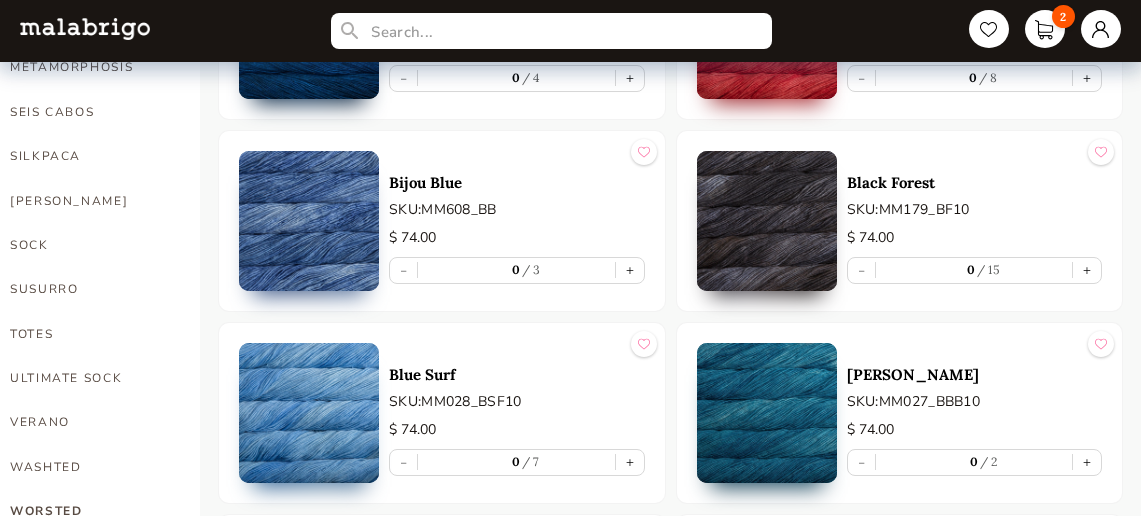 scroll, scrollTop: 1316, scrollLeft: 0, axis: vertical 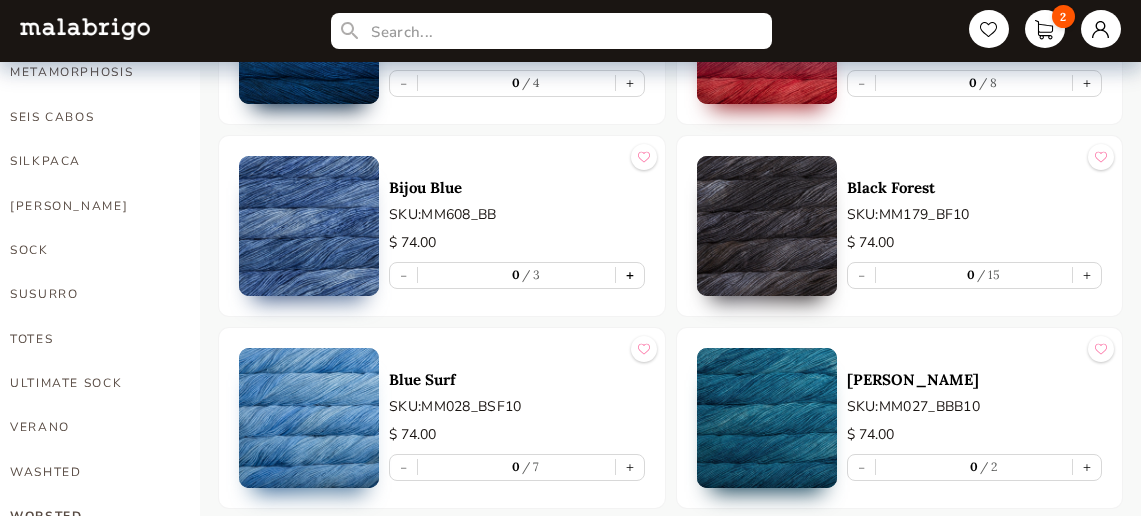 click on "+" at bounding box center [630, 275] 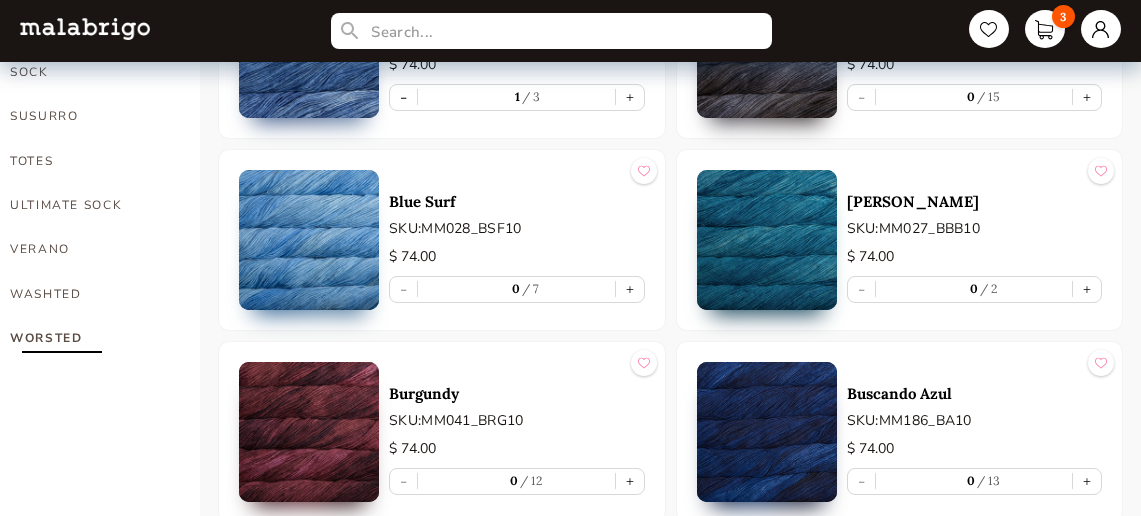 scroll, scrollTop: 1671, scrollLeft: 0, axis: vertical 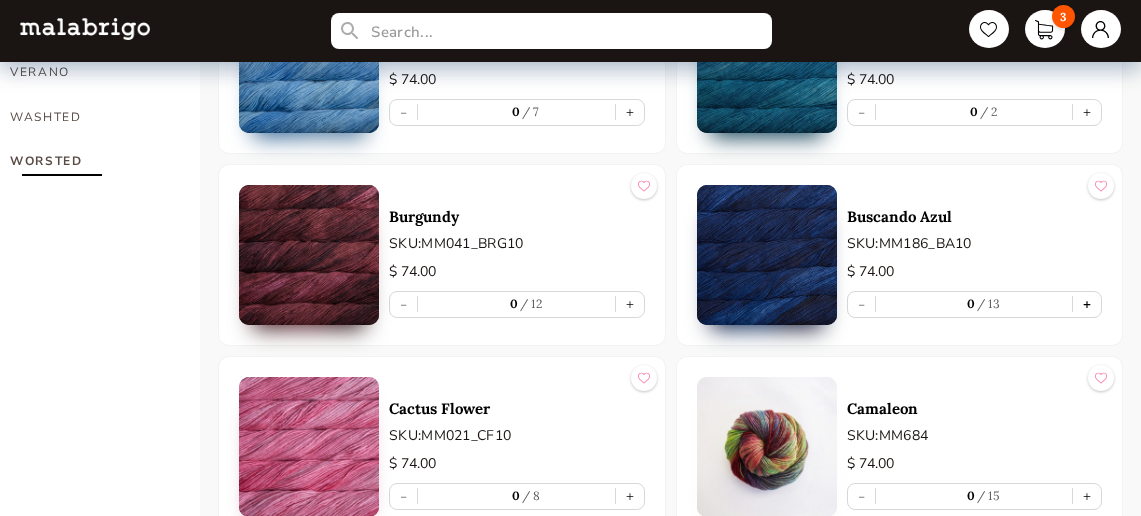 click on "+" at bounding box center (1087, 304) 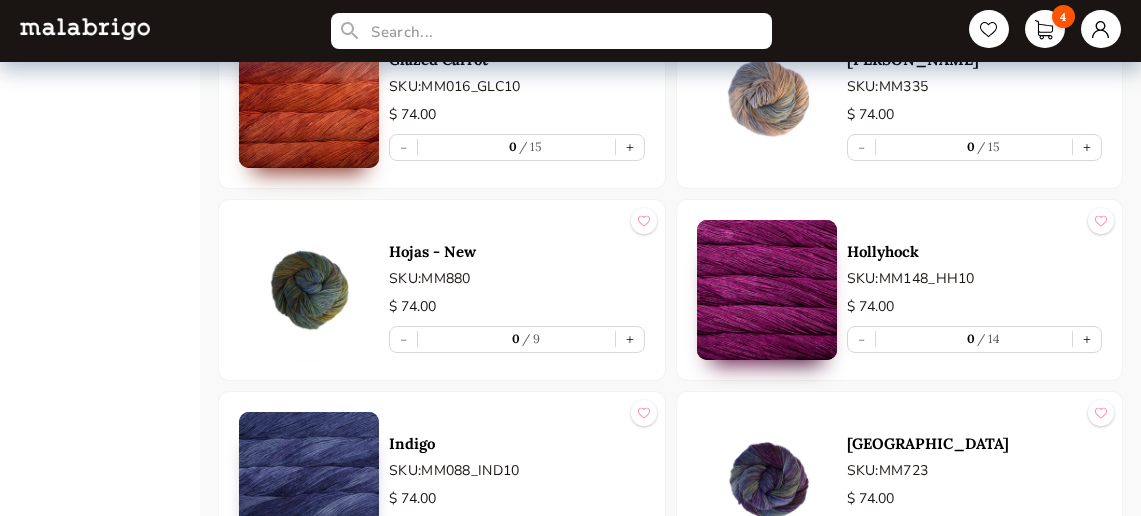 scroll, scrollTop: 3185, scrollLeft: 0, axis: vertical 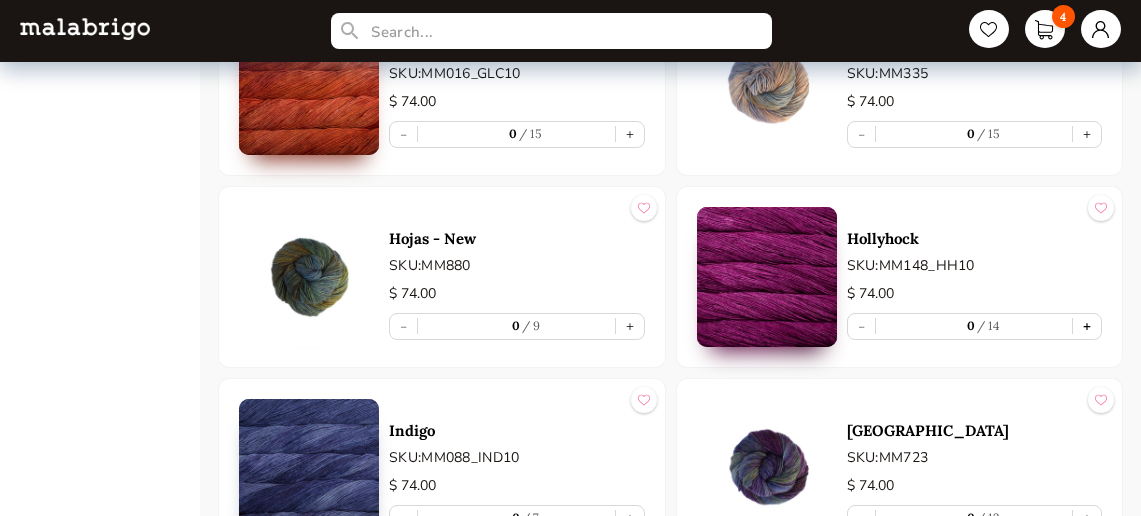 click on "+" at bounding box center (1087, 326) 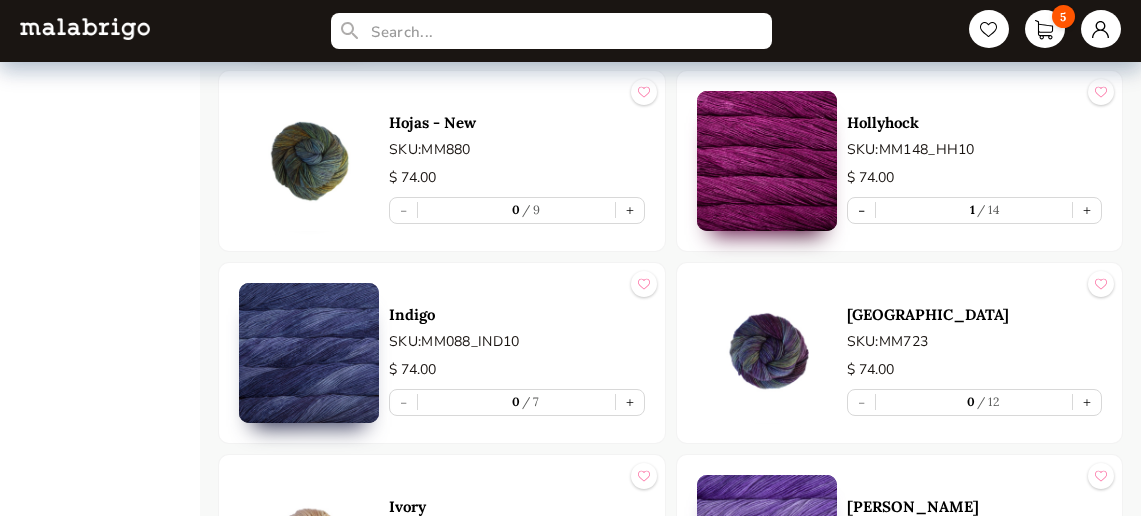 scroll, scrollTop: 3530, scrollLeft: 0, axis: vertical 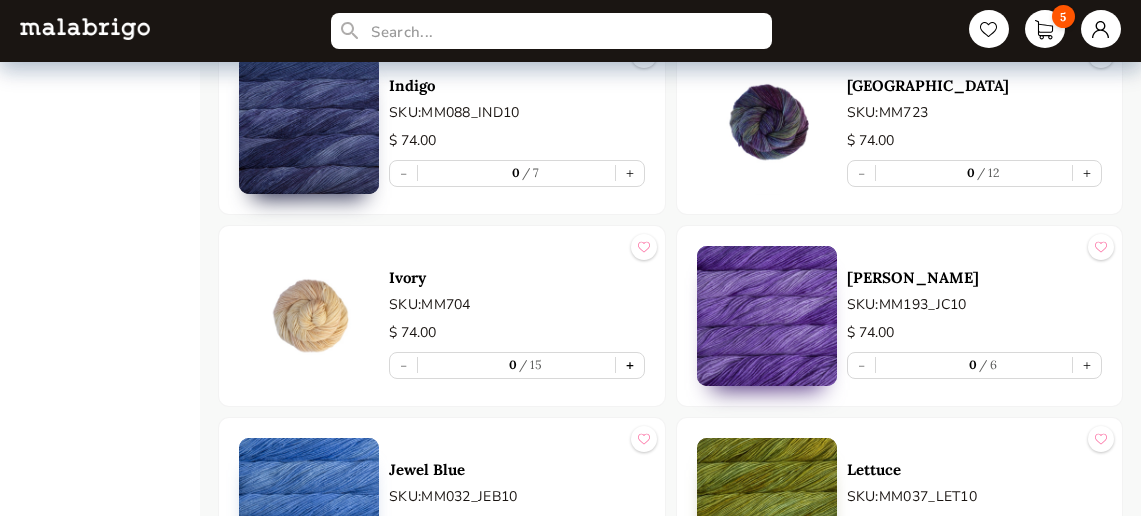 click on "+" at bounding box center [630, 365] 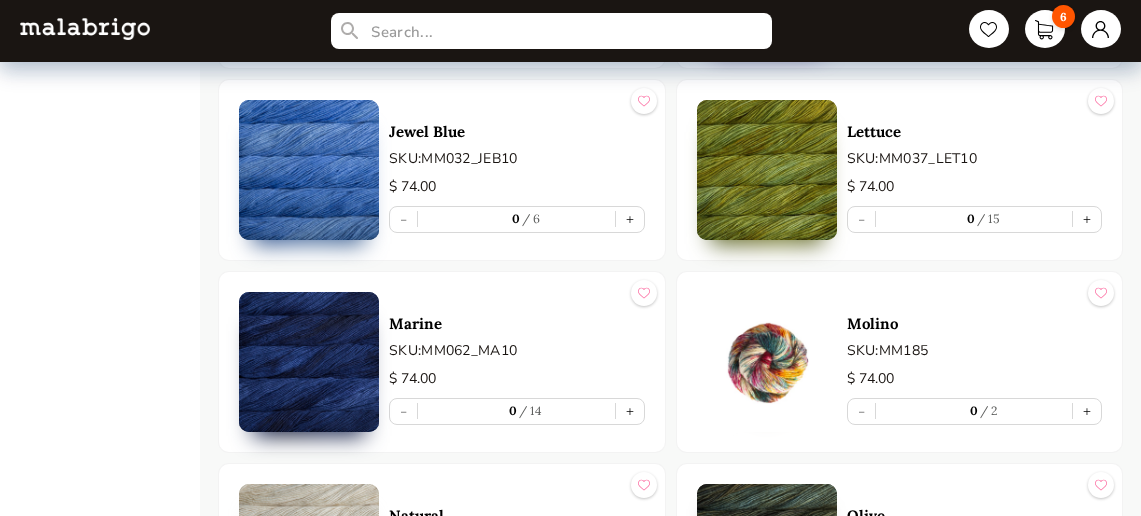 scroll, scrollTop: 3870, scrollLeft: 0, axis: vertical 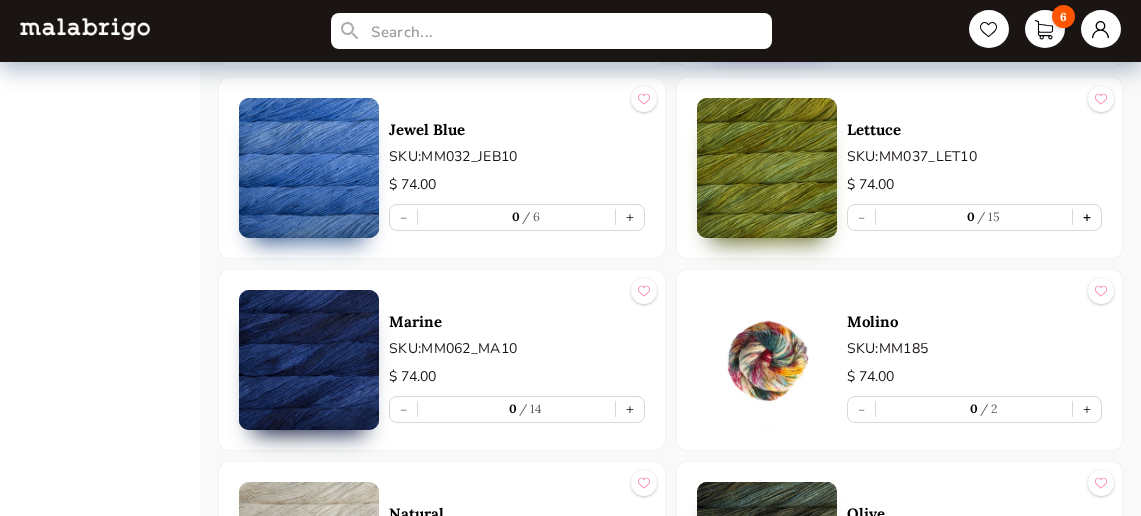 click on "+" at bounding box center (1087, 217) 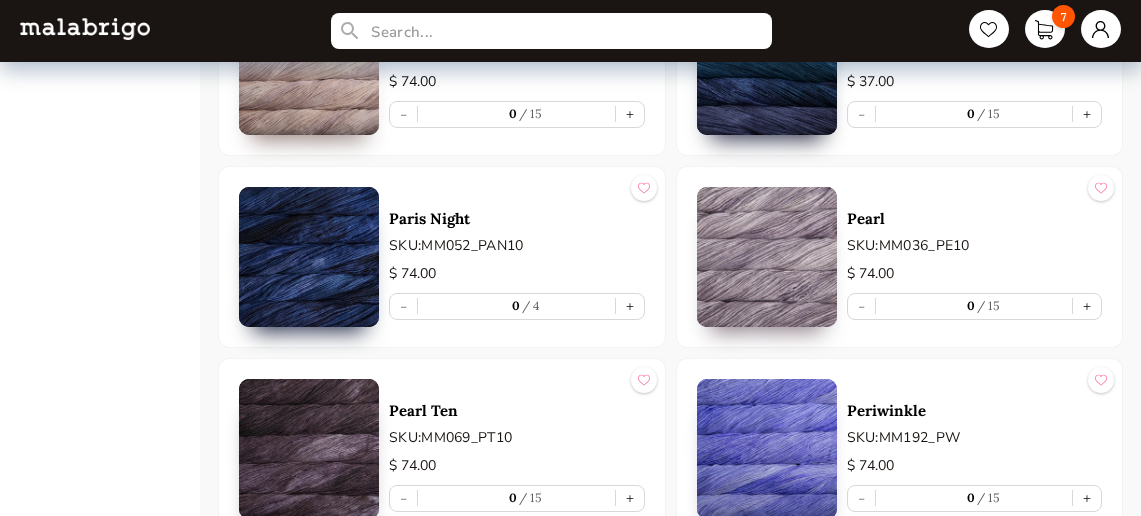 scroll, scrollTop: 4752, scrollLeft: 0, axis: vertical 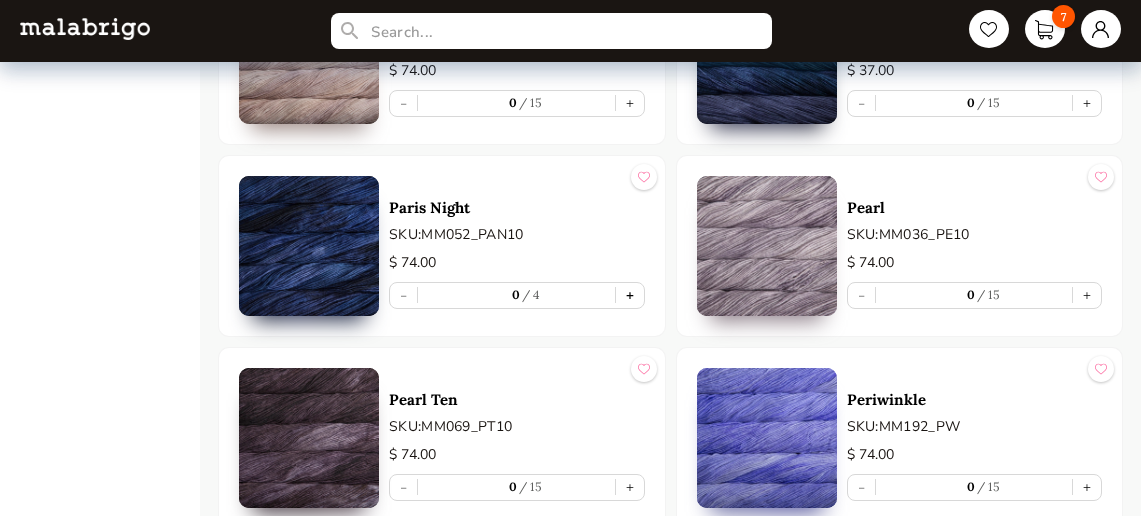 click on "+" at bounding box center (630, 295) 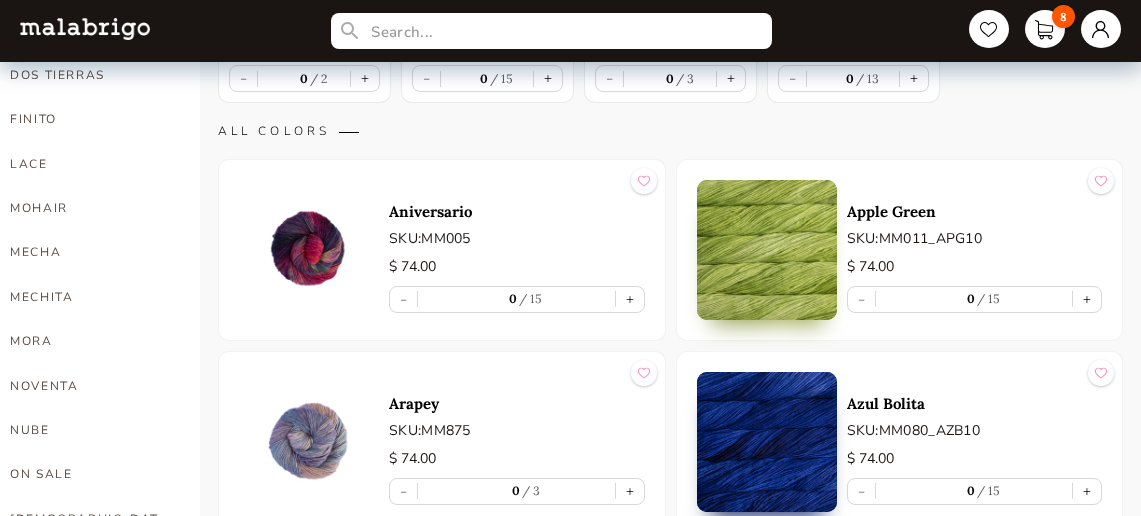 scroll, scrollTop: 622, scrollLeft: 0, axis: vertical 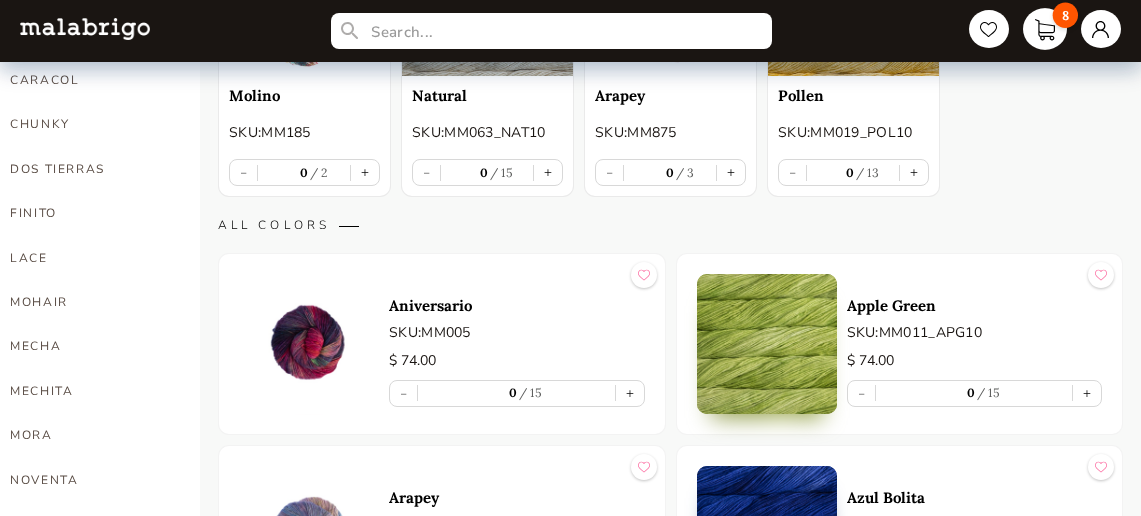 click on "8" at bounding box center (1045, 29) 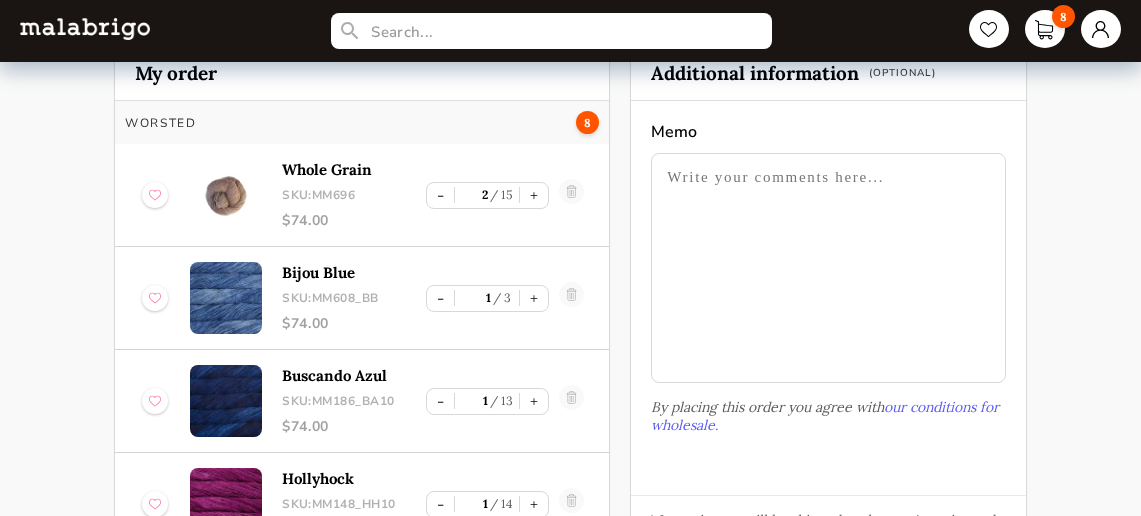 scroll, scrollTop: 0, scrollLeft: 0, axis: both 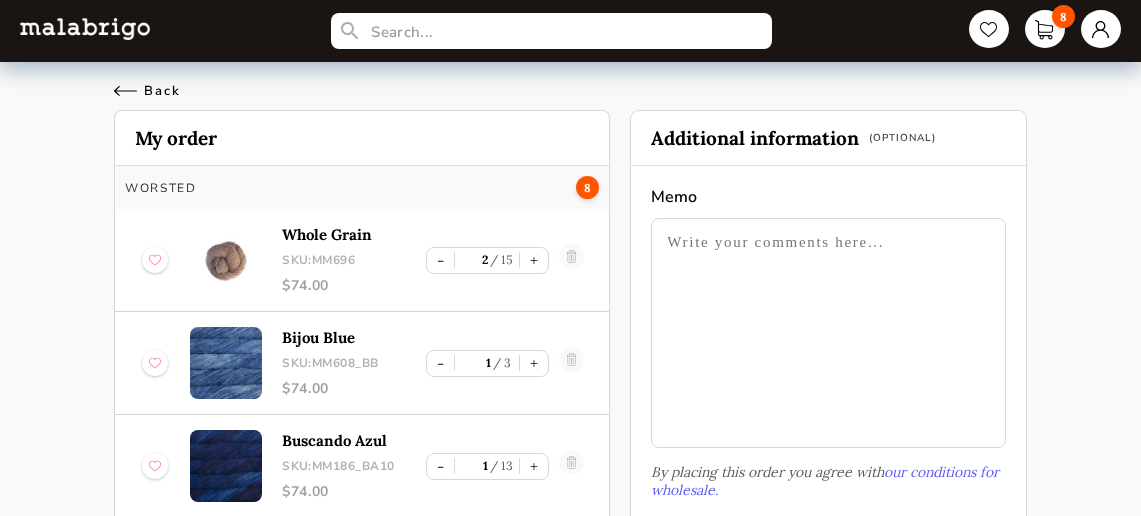click on "Back" at bounding box center [147, 91] 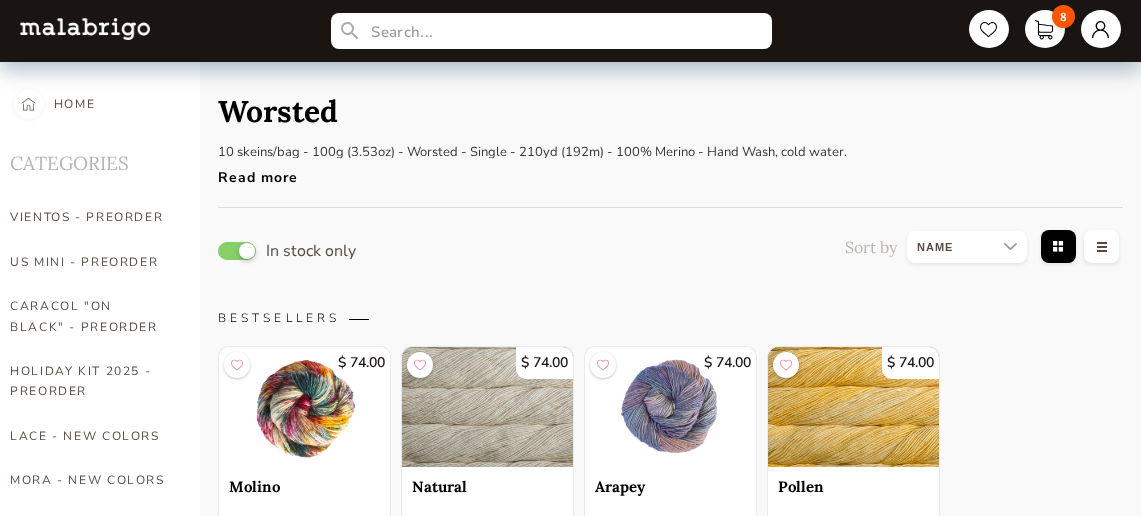 scroll, scrollTop: 622, scrollLeft: 0, axis: vertical 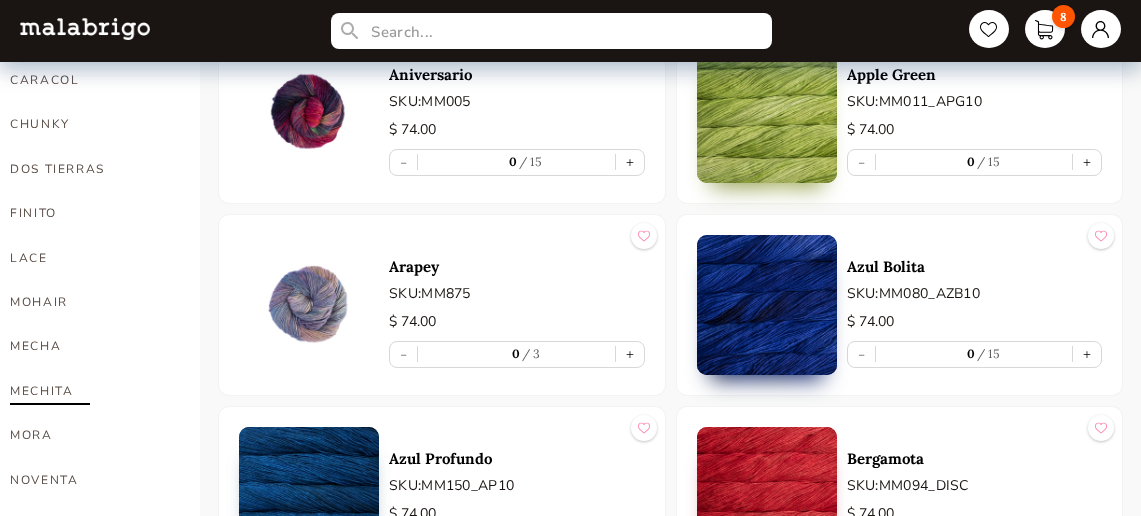 click on "MECHITA" at bounding box center [90, 391] 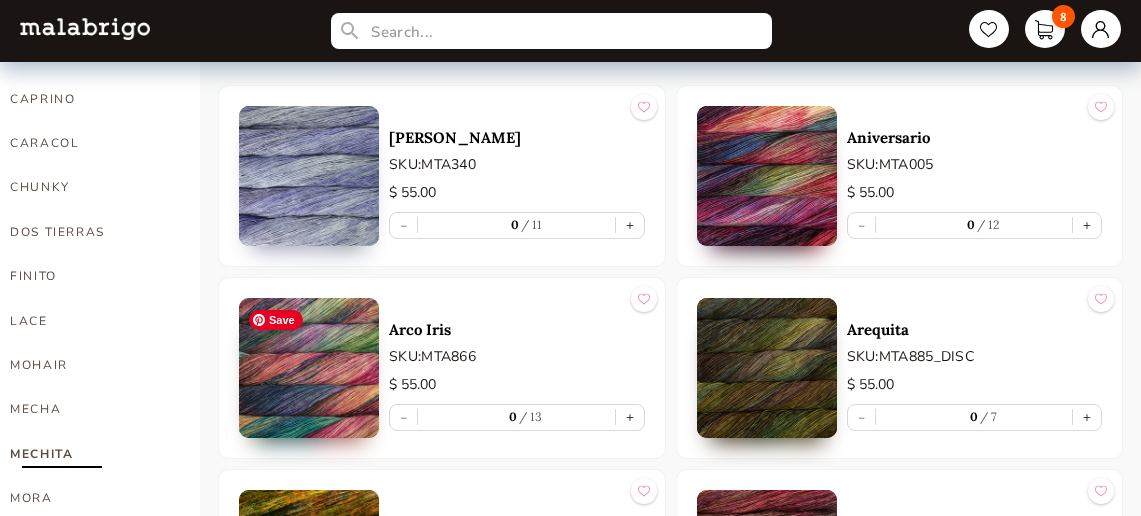 scroll, scrollTop: 548, scrollLeft: 0, axis: vertical 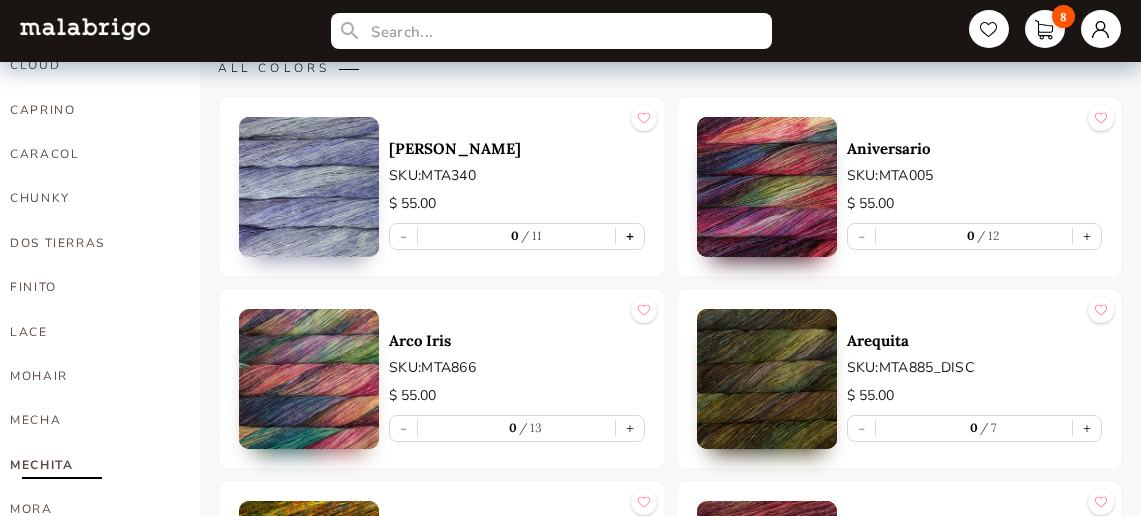 click on "+" at bounding box center (630, 236) 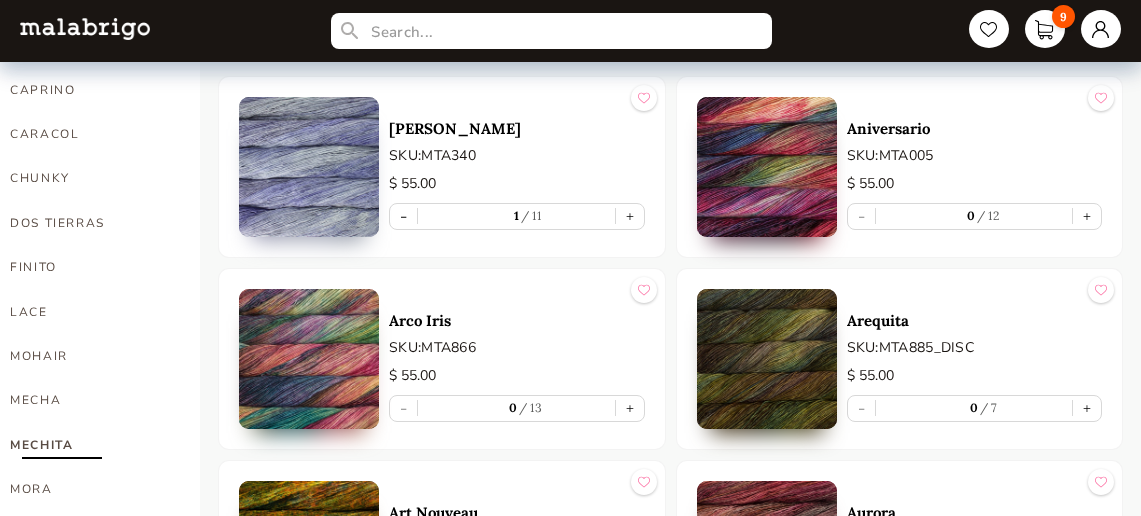 scroll, scrollTop: 570, scrollLeft: 0, axis: vertical 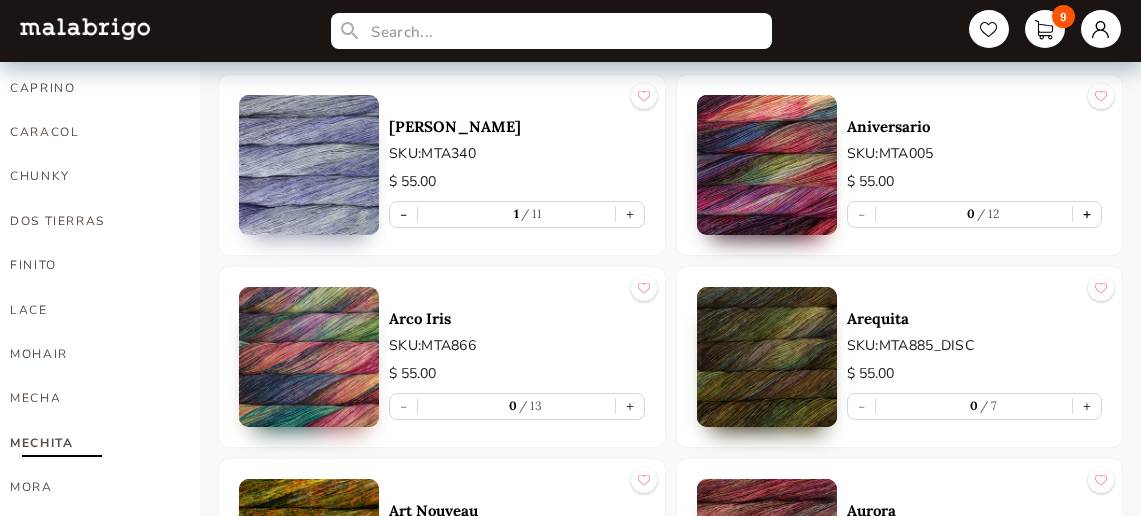 click on "+" at bounding box center (1087, 214) 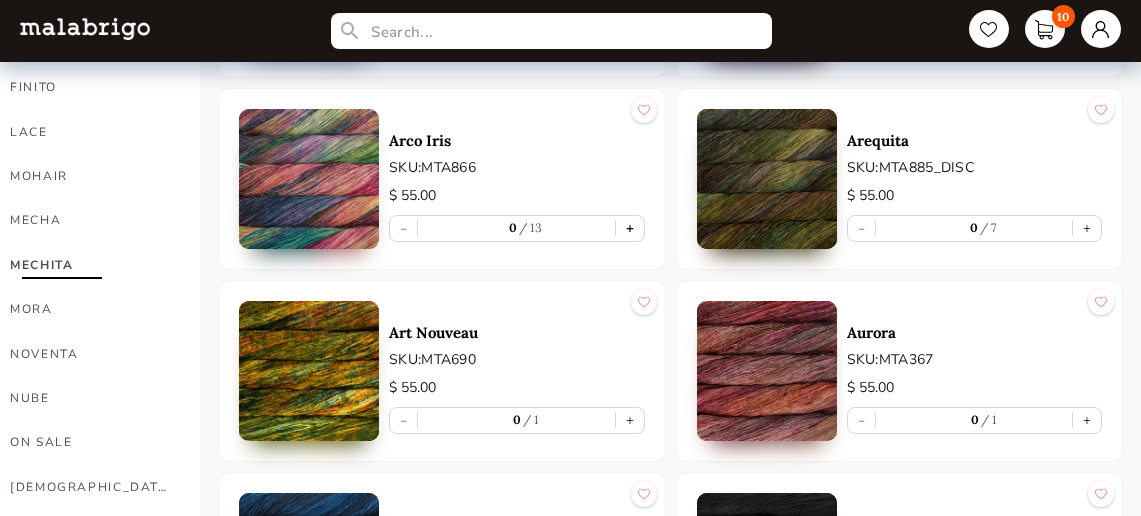 scroll, scrollTop: 752, scrollLeft: 0, axis: vertical 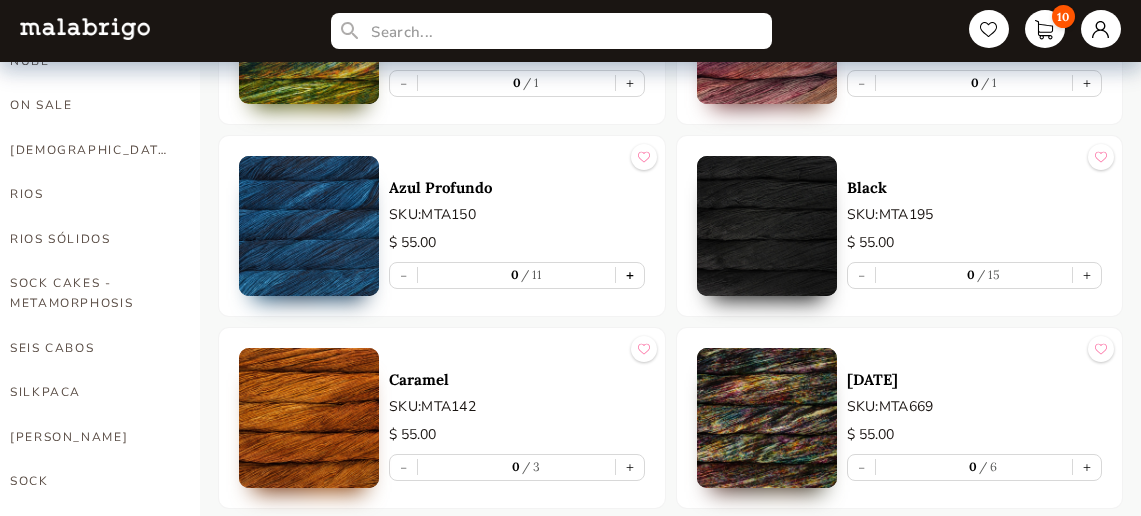 click on "+" at bounding box center [630, 275] 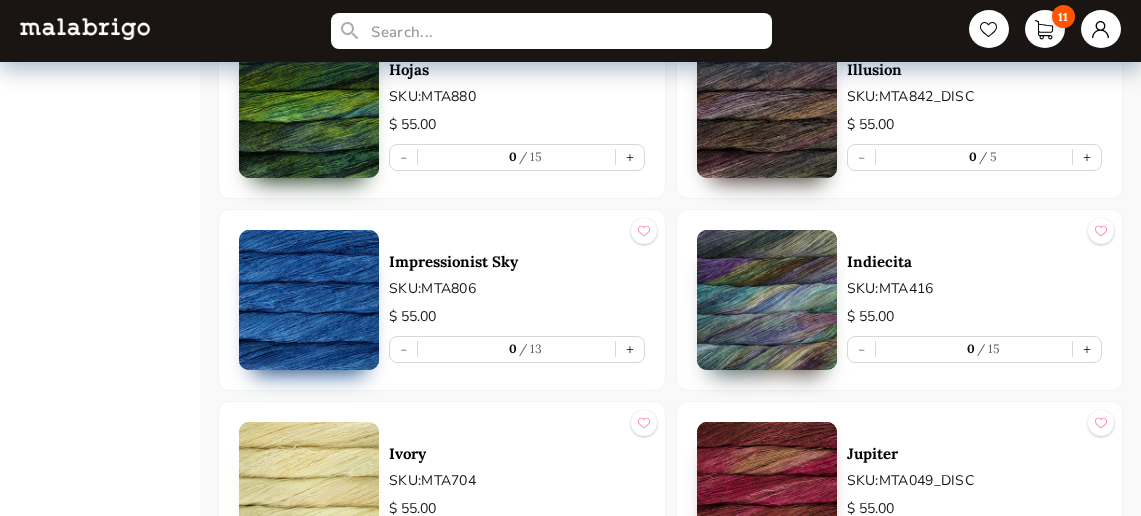 scroll, scrollTop: 3126, scrollLeft: 0, axis: vertical 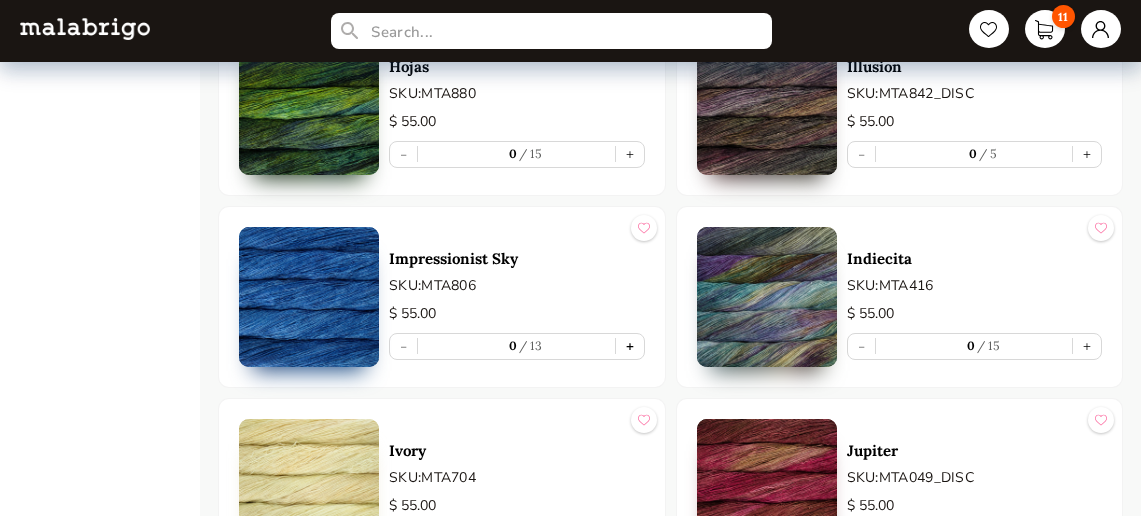 click on "+" at bounding box center (630, 346) 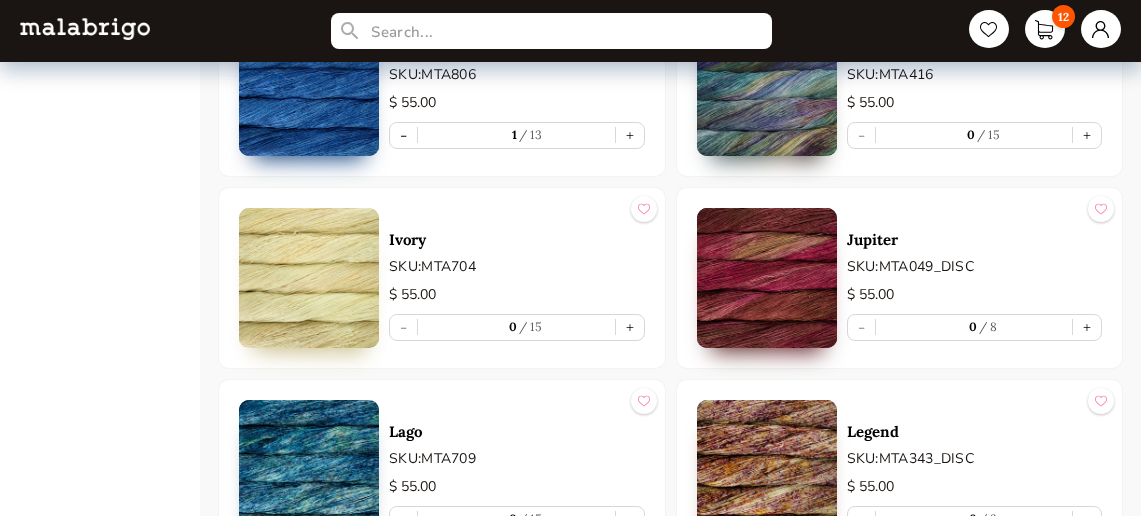 scroll, scrollTop: 3359, scrollLeft: 0, axis: vertical 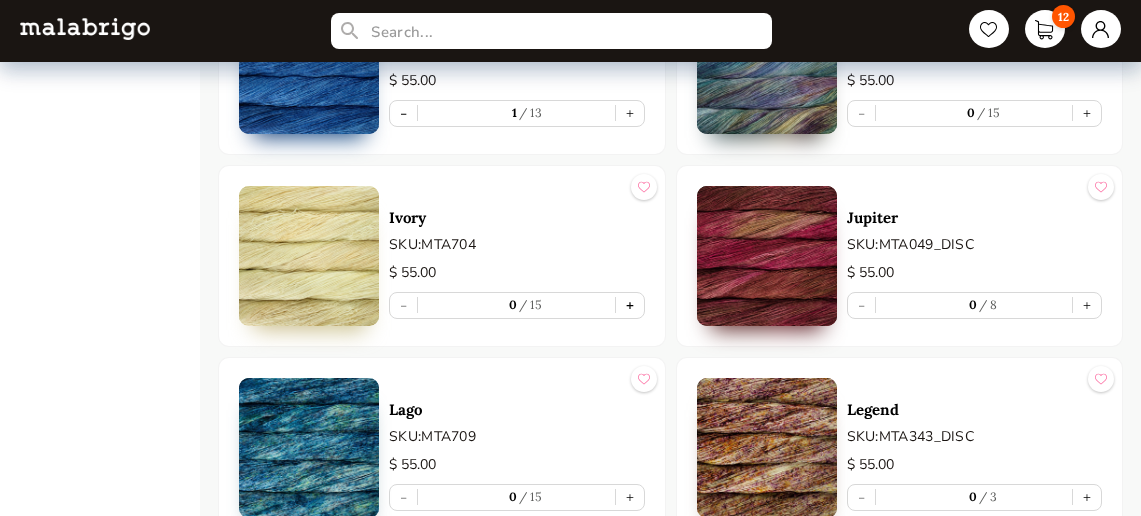 click on "+" at bounding box center [630, 305] 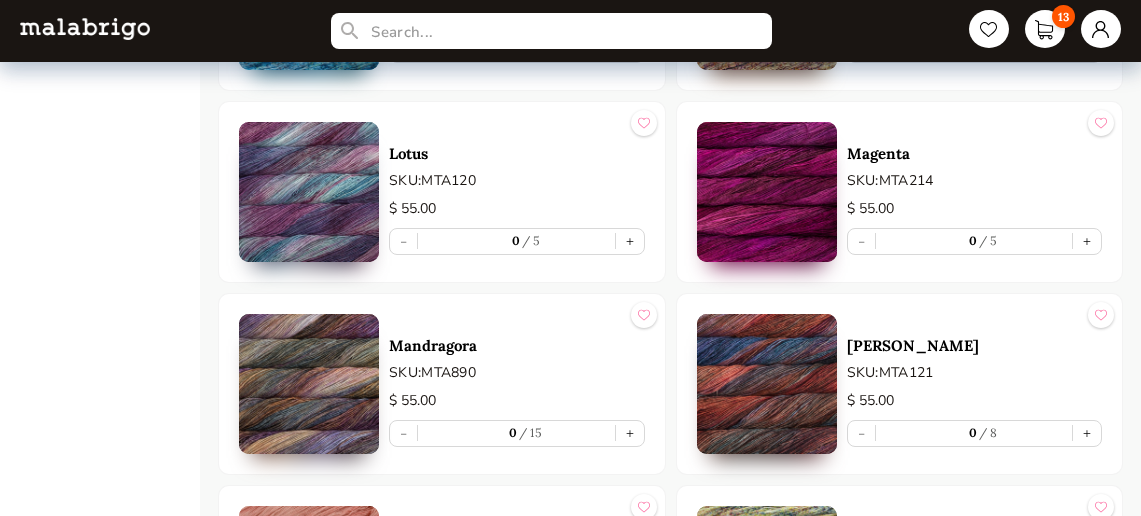 scroll, scrollTop: 3823, scrollLeft: 0, axis: vertical 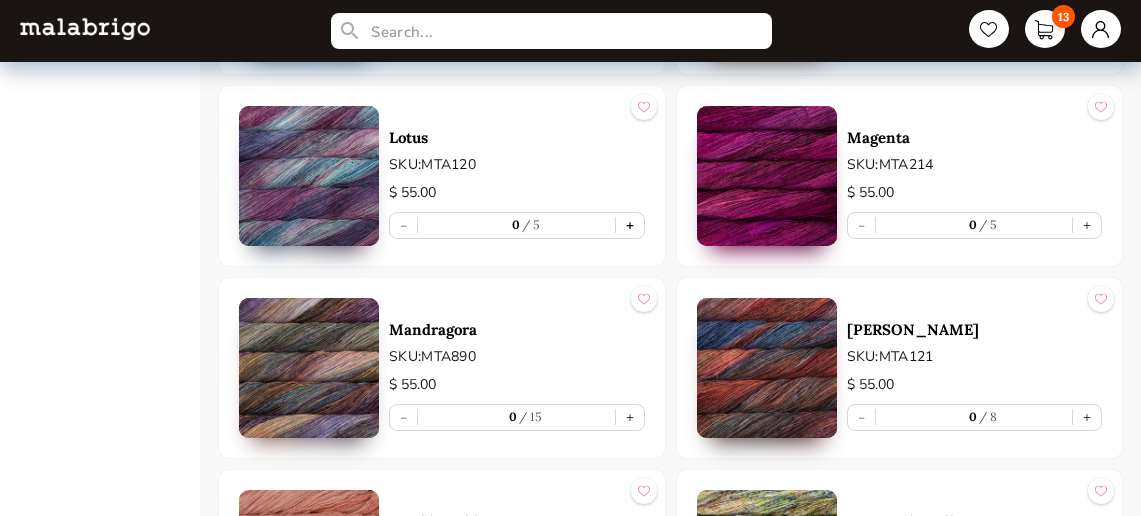 click on "+" at bounding box center [630, 225] 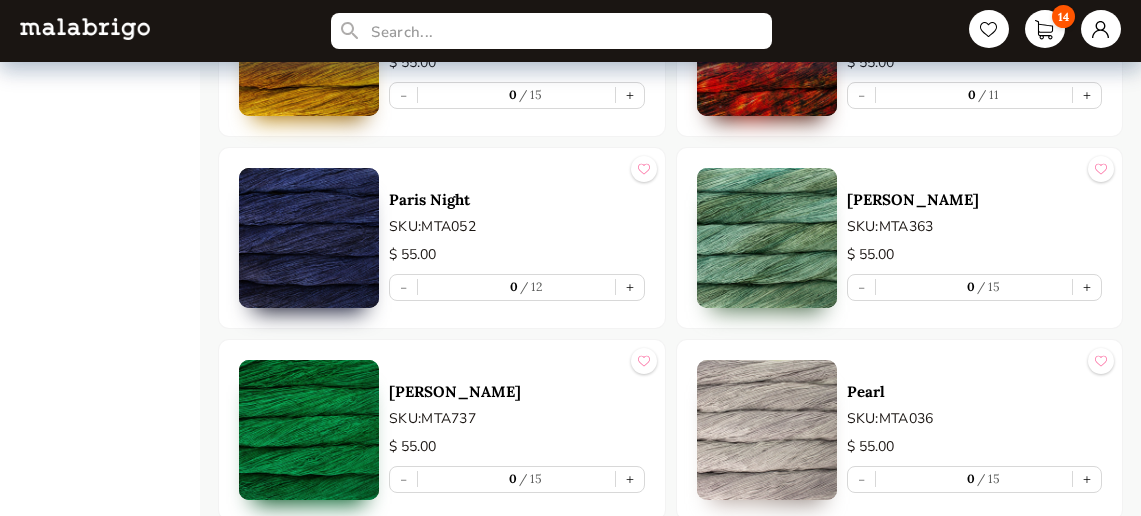 scroll, scrollTop: 4926, scrollLeft: 0, axis: vertical 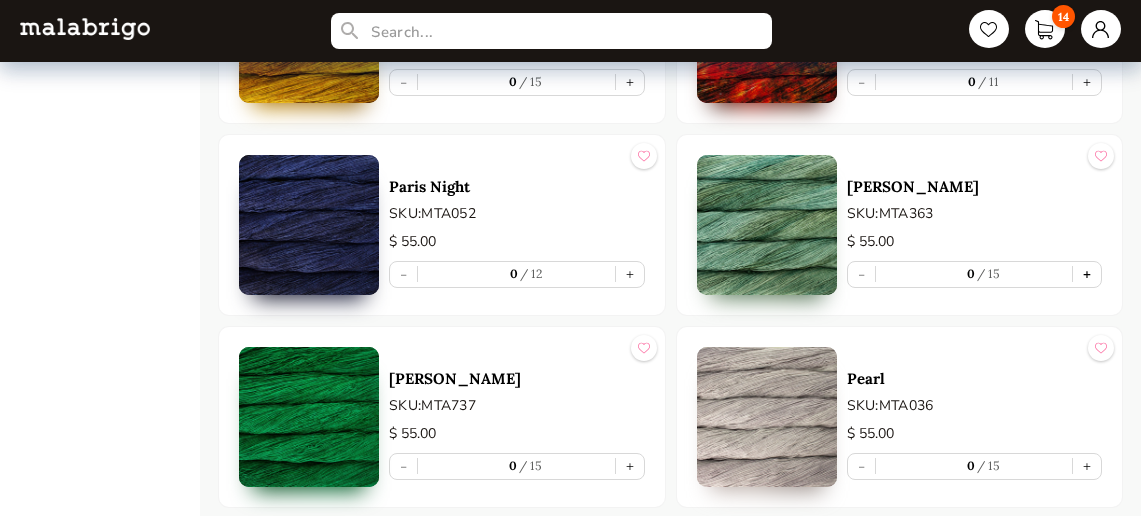 click on "+" at bounding box center (1087, 274) 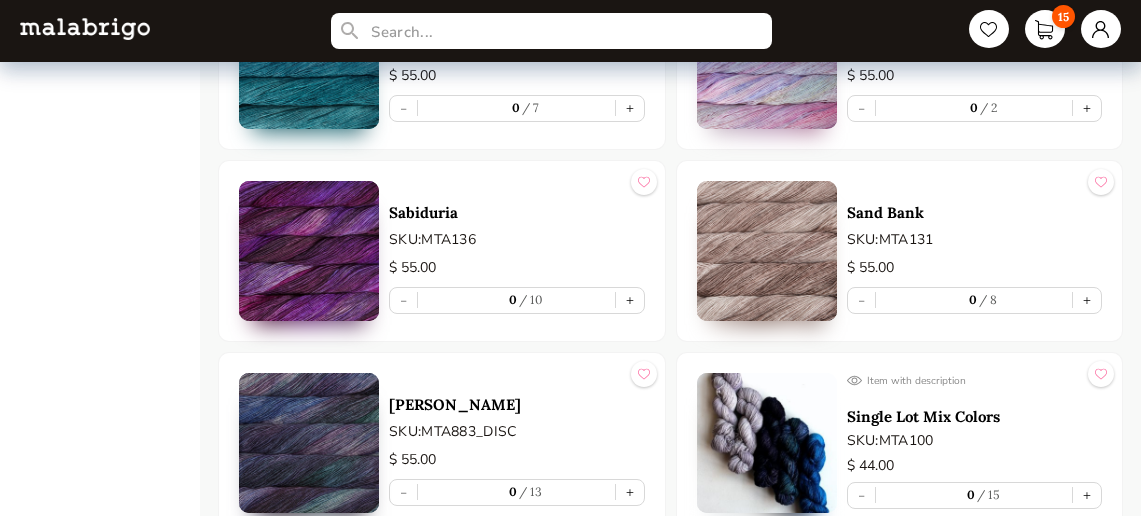 scroll, scrollTop: 6059, scrollLeft: 0, axis: vertical 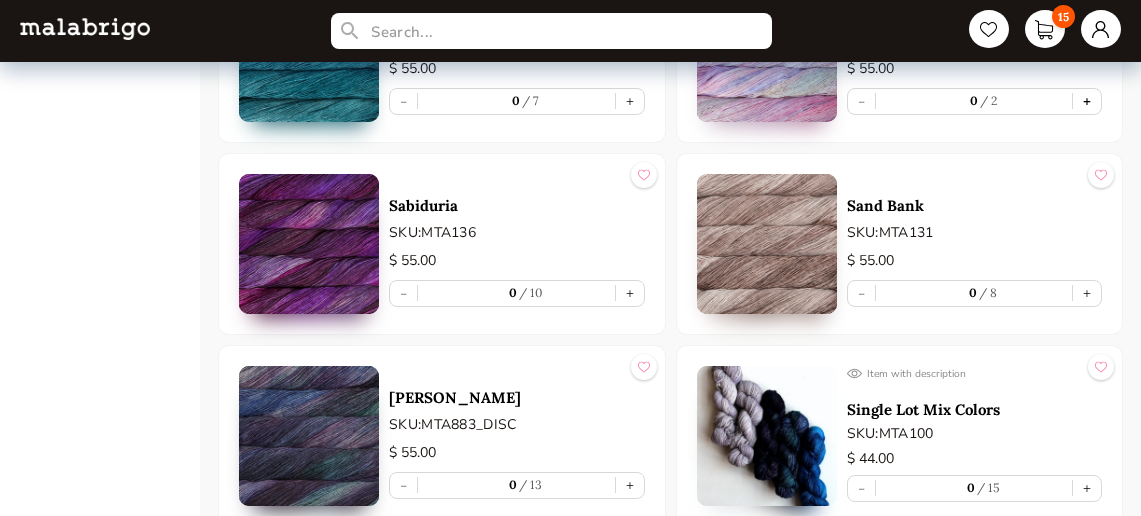 click on "+" at bounding box center [1087, 101] 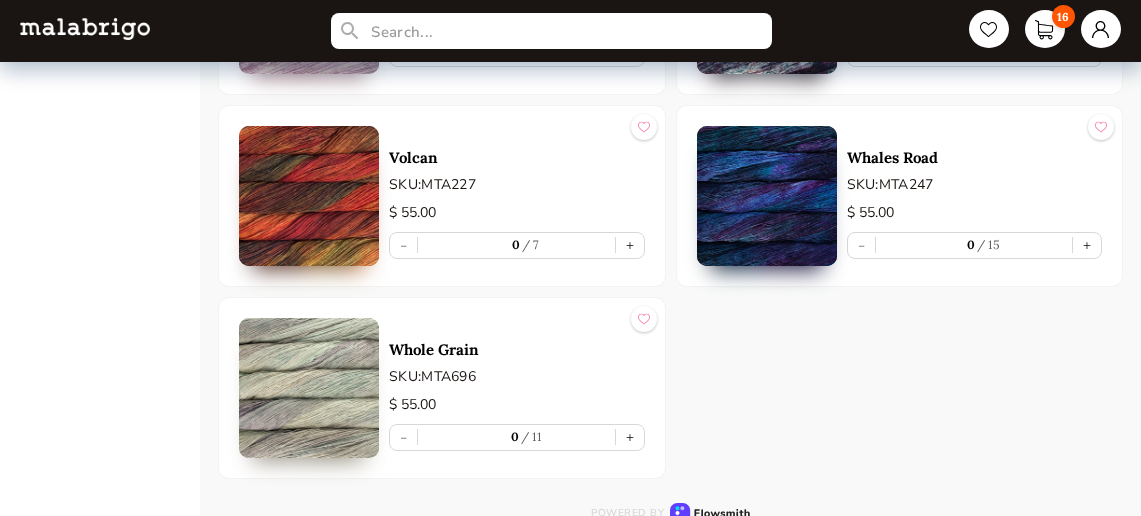 scroll, scrollTop: 7653, scrollLeft: 0, axis: vertical 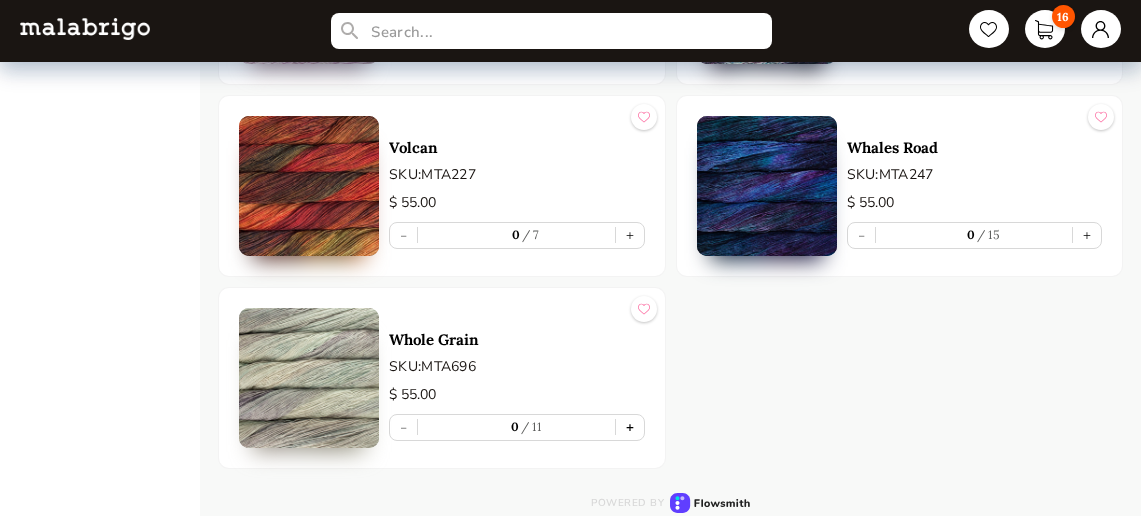 click on "+" at bounding box center [630, 427] 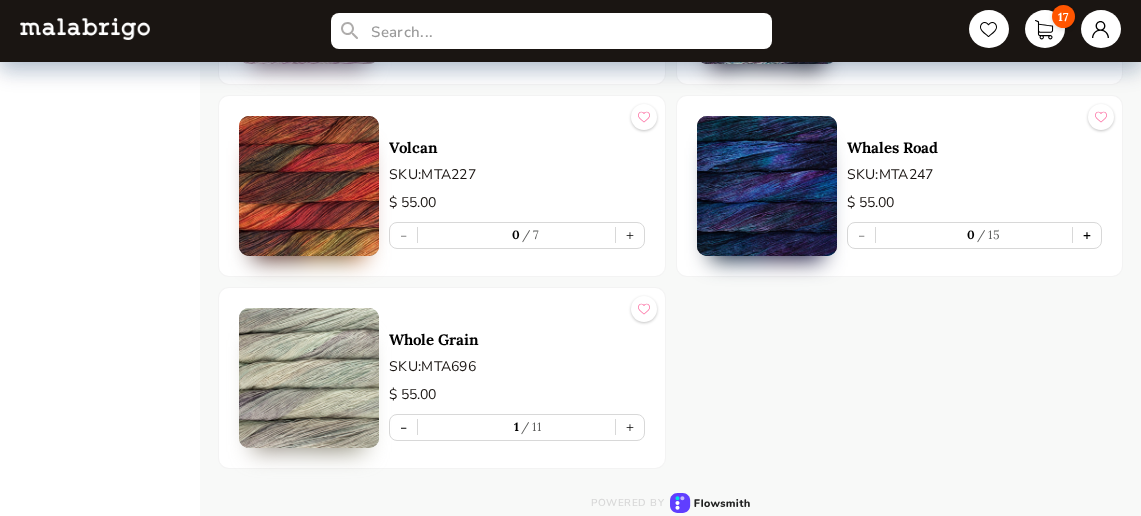 click on "+" at bounding box center [1087, 235] 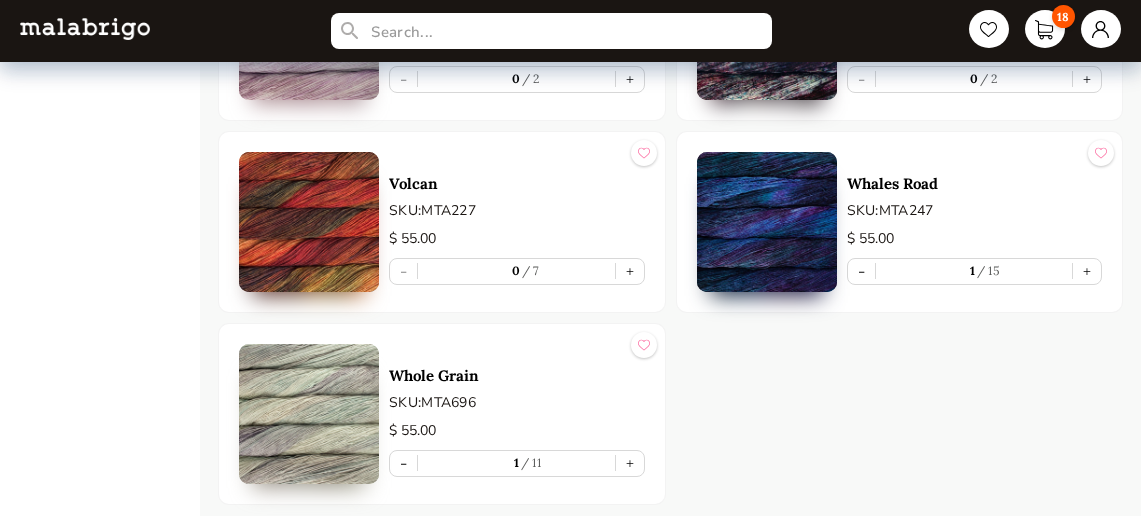 scroll, scrollTop: 7587, scrollLeft: 0, axis: vertical 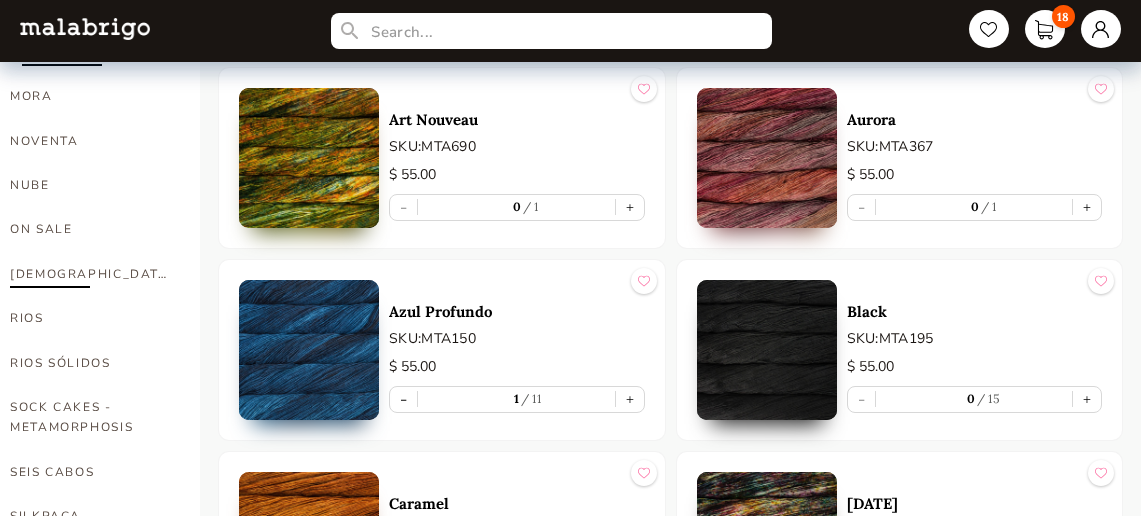 click on "[DEMOGRAPHIC_DATA]" at bounding box center [90, 274] 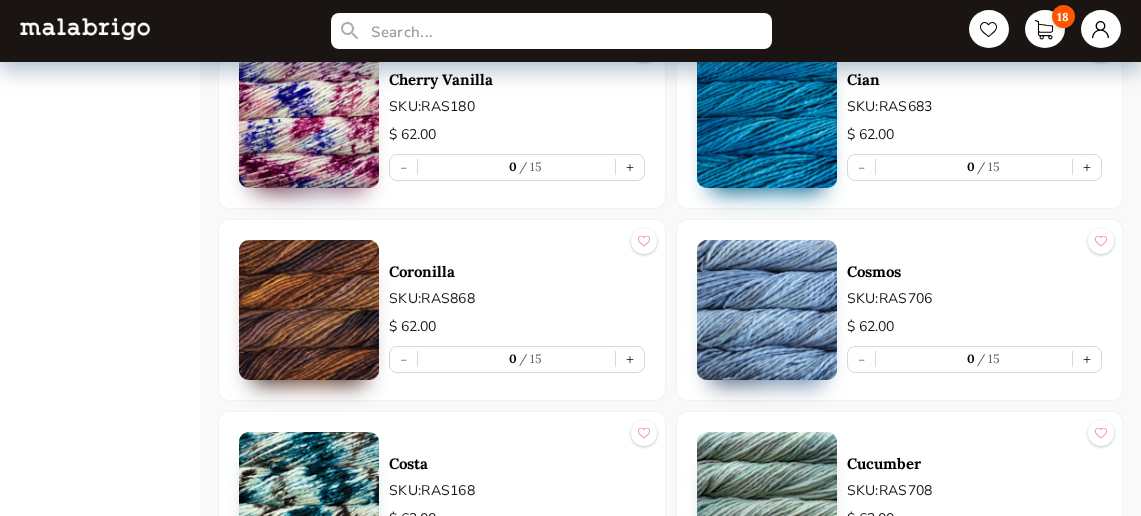 scroll, scrollTop: 3544, scrollLeft: 0, axis: vertical 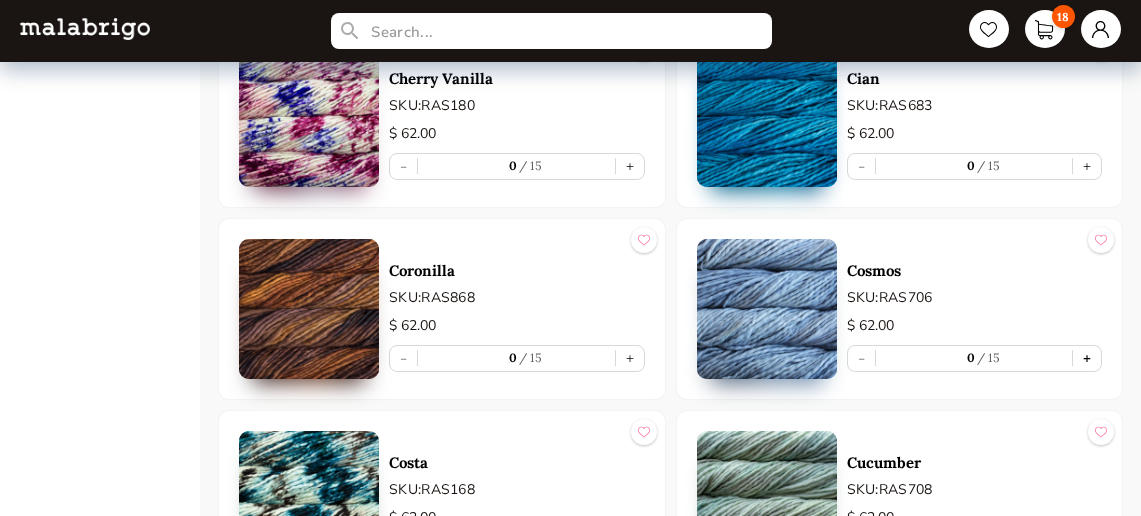 click on "+" at bounding box center (1087, 358) 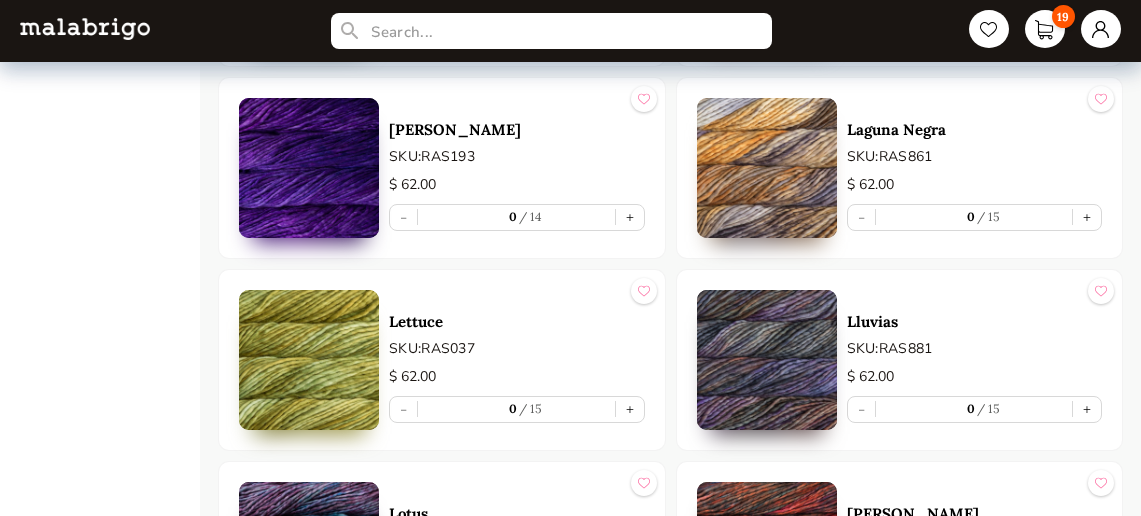 scroll, scrollTop: 5597, scrollLeft: 0, axis: vertical 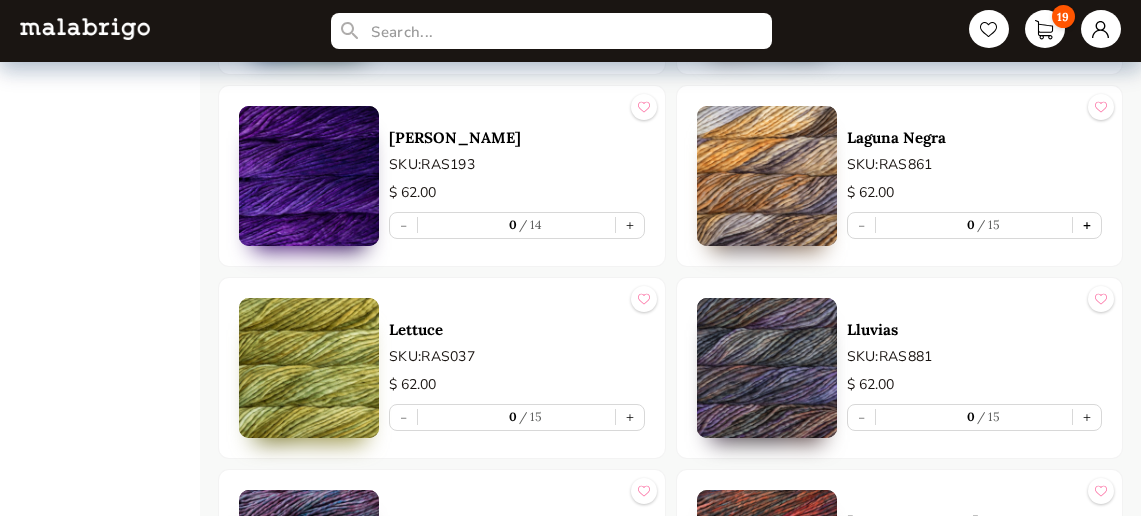 click on "+" at bounding box center [1087, 225] 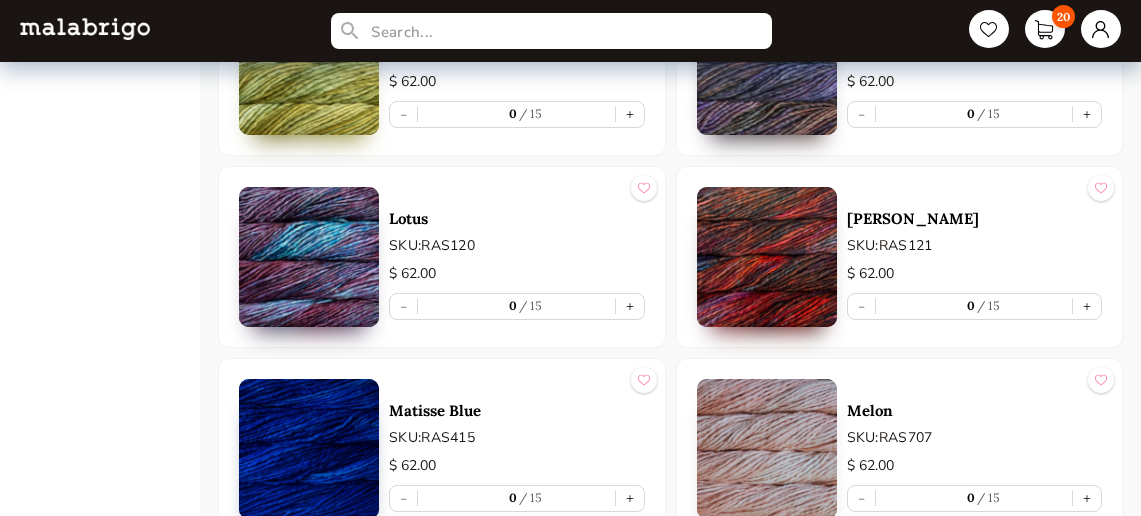 scroll, scrollTop: 5939, scrollLeft: 0, axis: vertical 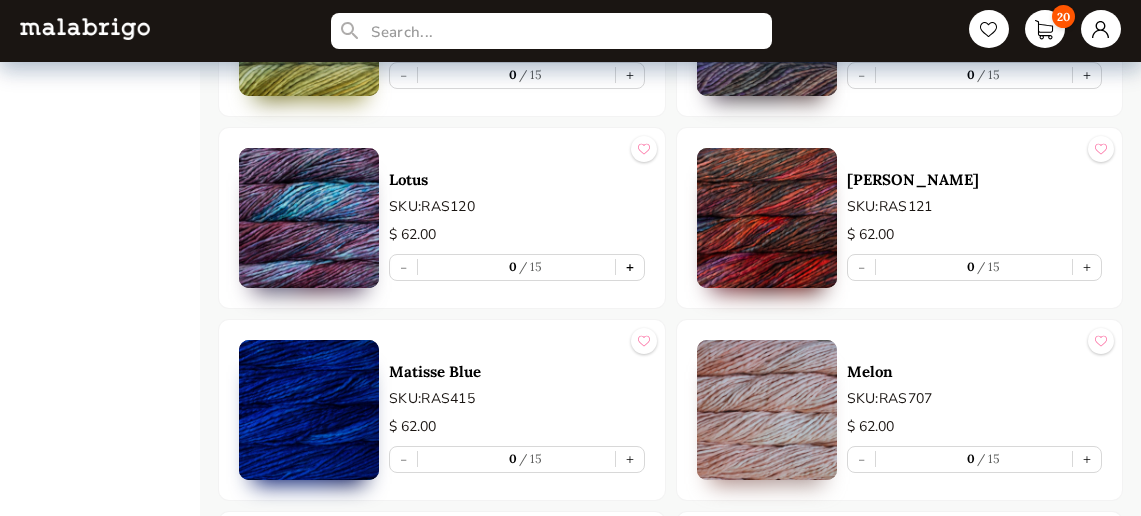 click on "+" at bounding box center [630, 267] 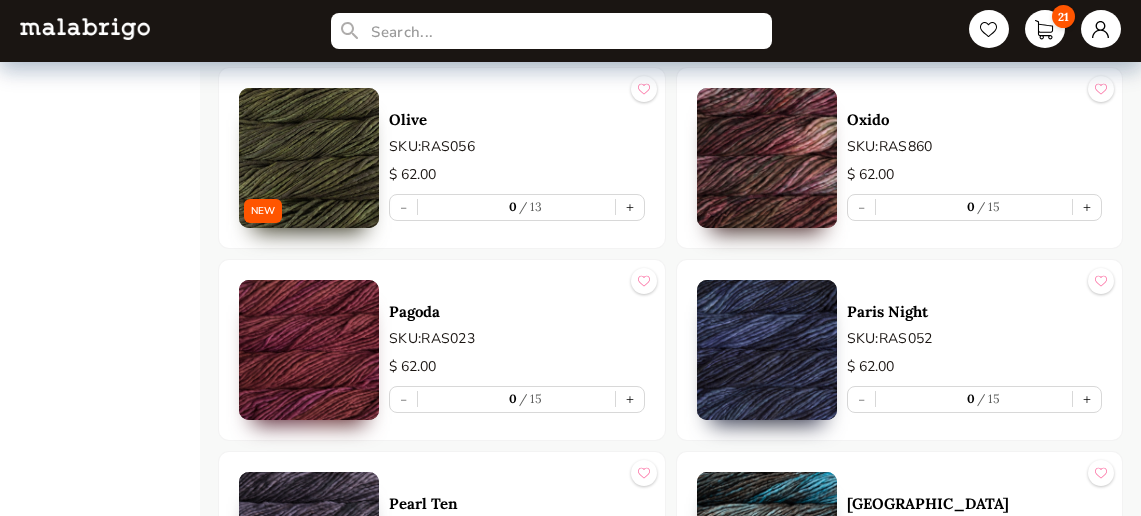 scroll, scrollTop: 6954, scrollLeft: 0, axis: vertical 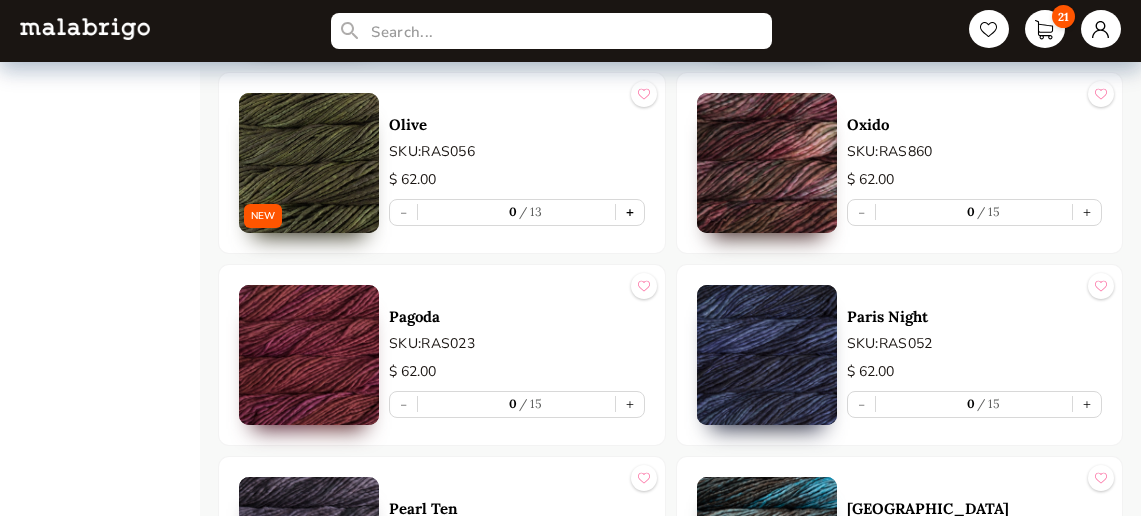 click on "+" at bounding box center (630, 212) 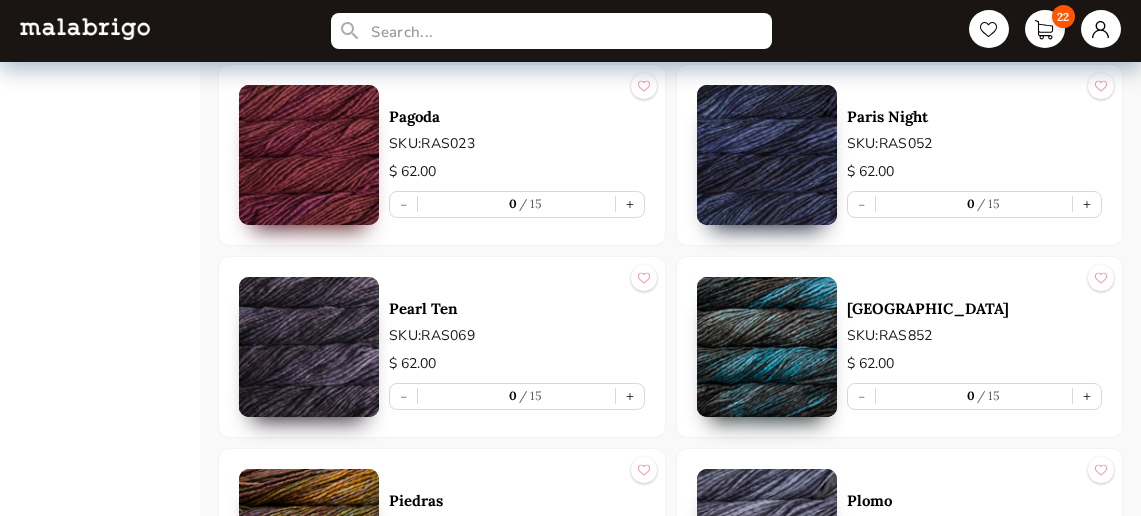 scroll, scrollTop: 7147, scrollLeft: 0, axis: vertical 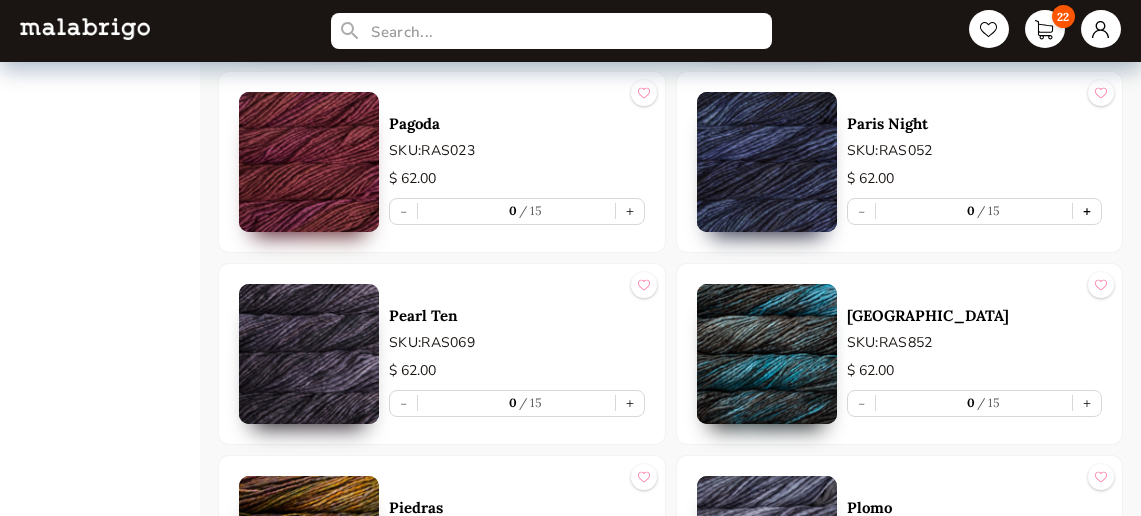 click on "+" at bounding box center [1087, 211] 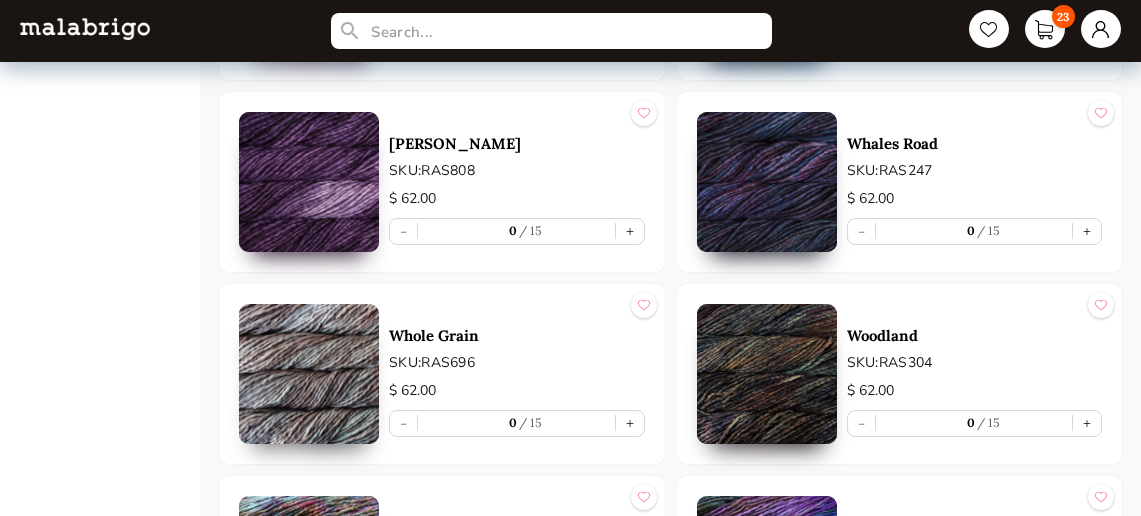 scroll, scrollTop: 10195, scrollLeft: 0, axis: vertical 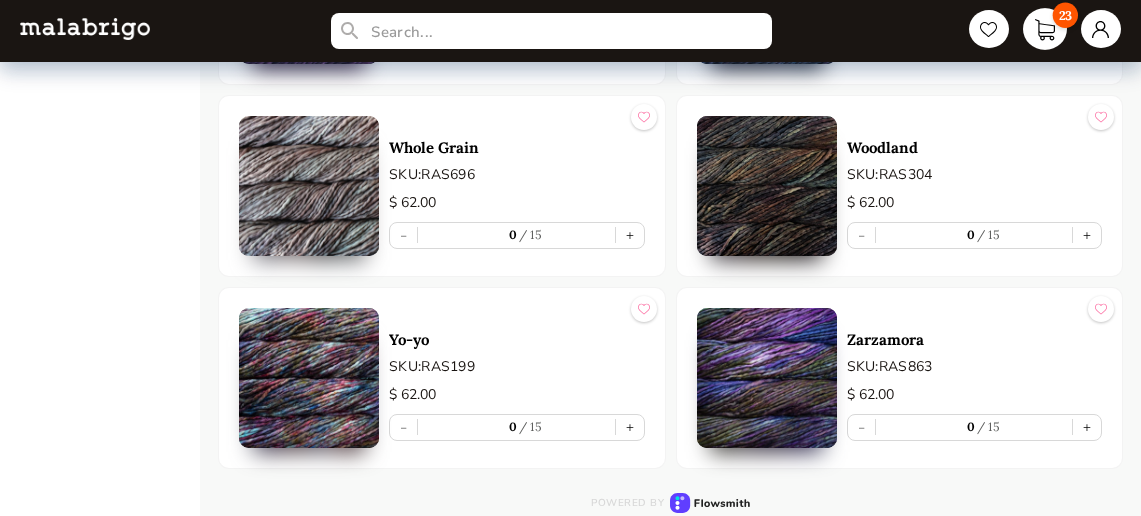 click on "23" at bounding box center [1045, 29] 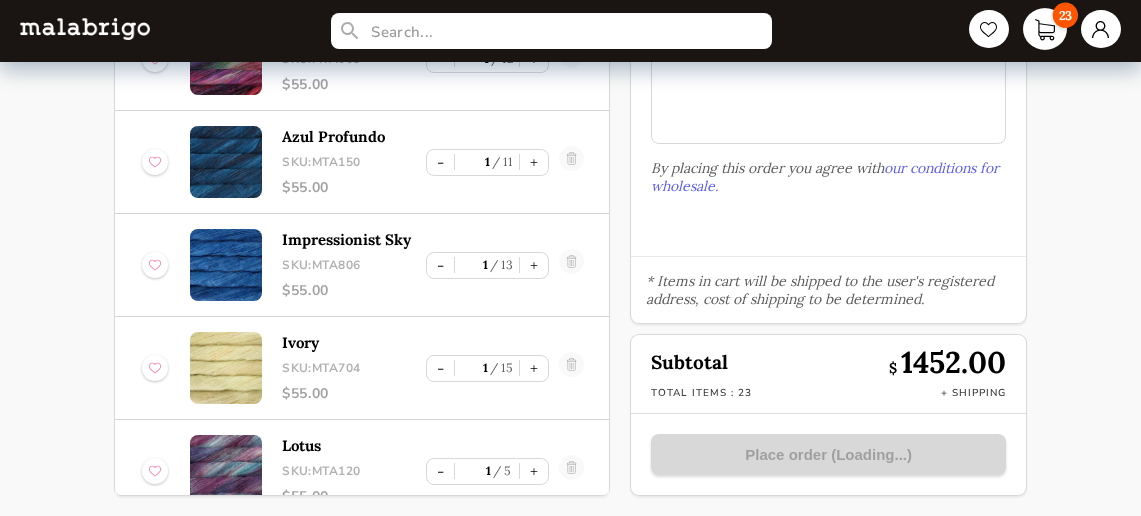 scroll, scrollTop: 303, scrollLeft: 0, axis: vertical 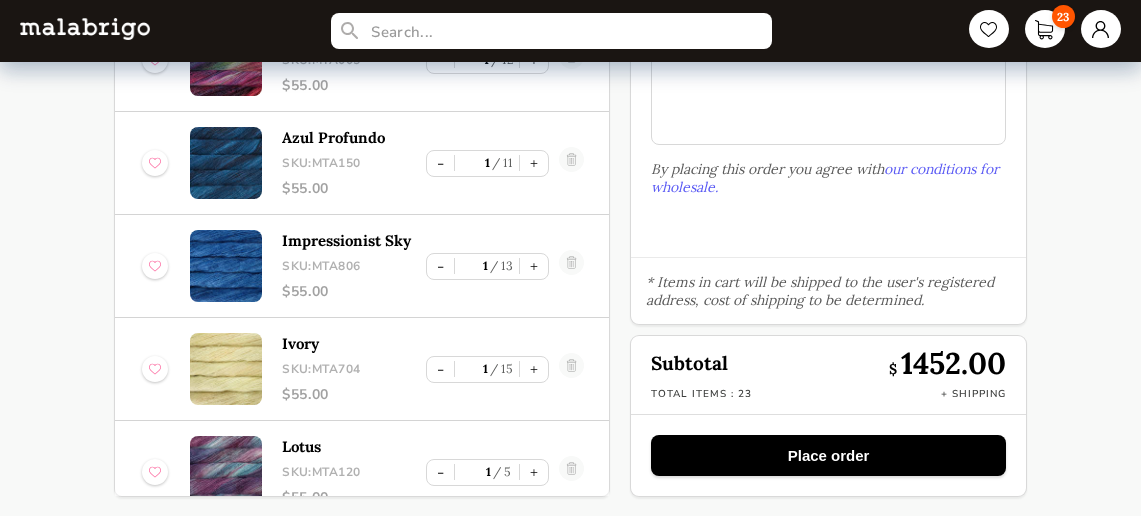 click on "Place order" at bounding box center (828, 455) 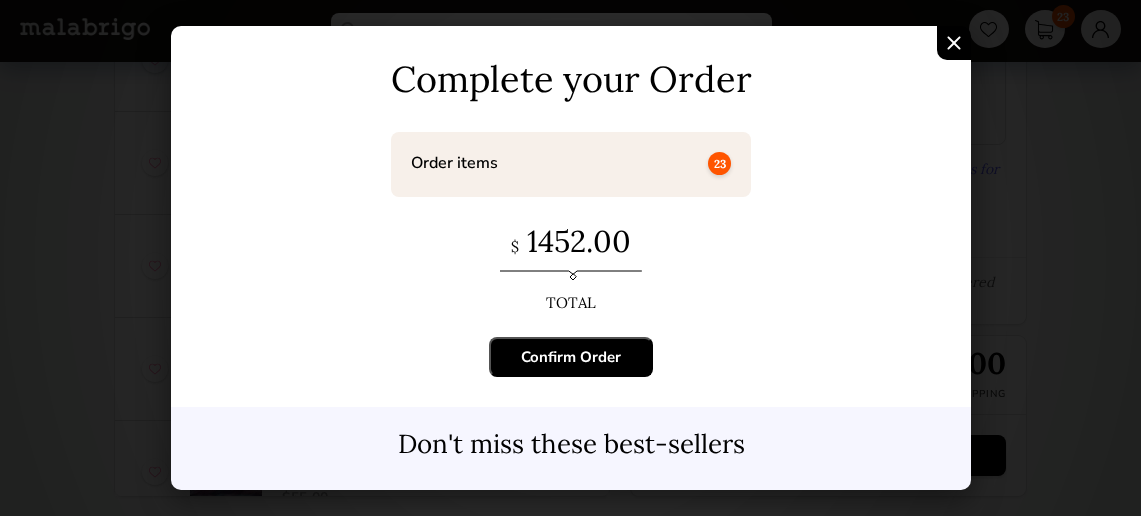 click on "Confirm Order" at bounding box center [571, 357] 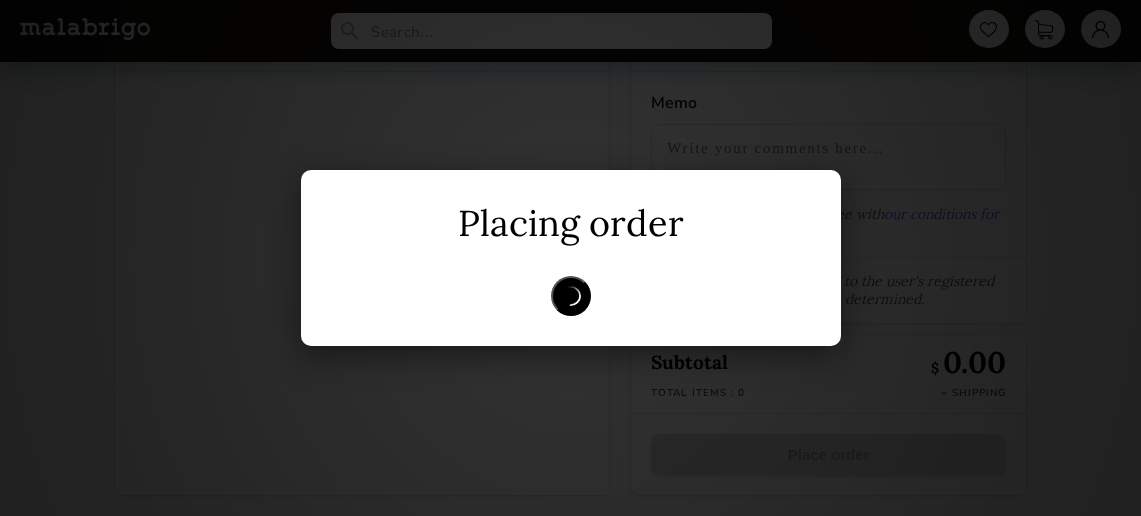 scroll, scrollTop: 94, scrollLeft: 0, axis: vertical 